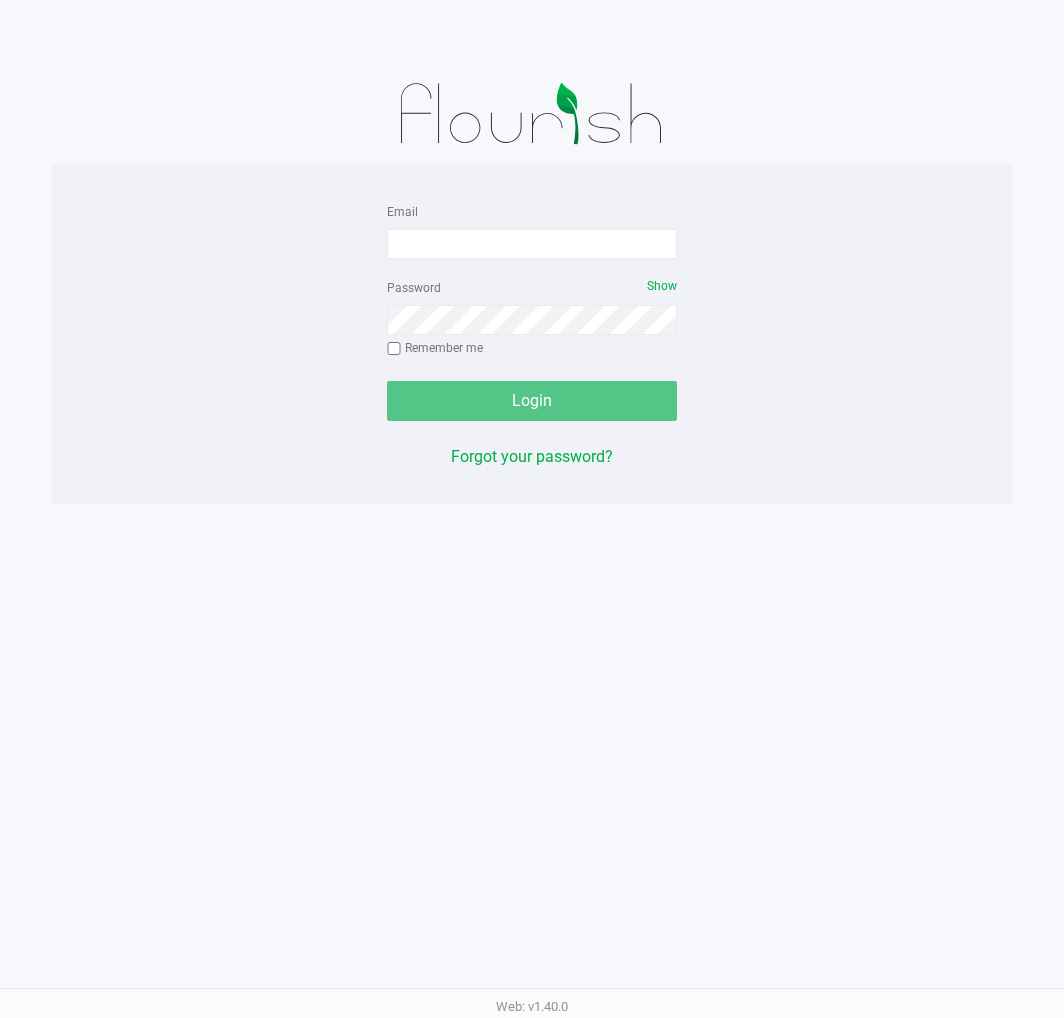 scroll, scrollTop: 0, scrollLeft: 0, axis: both 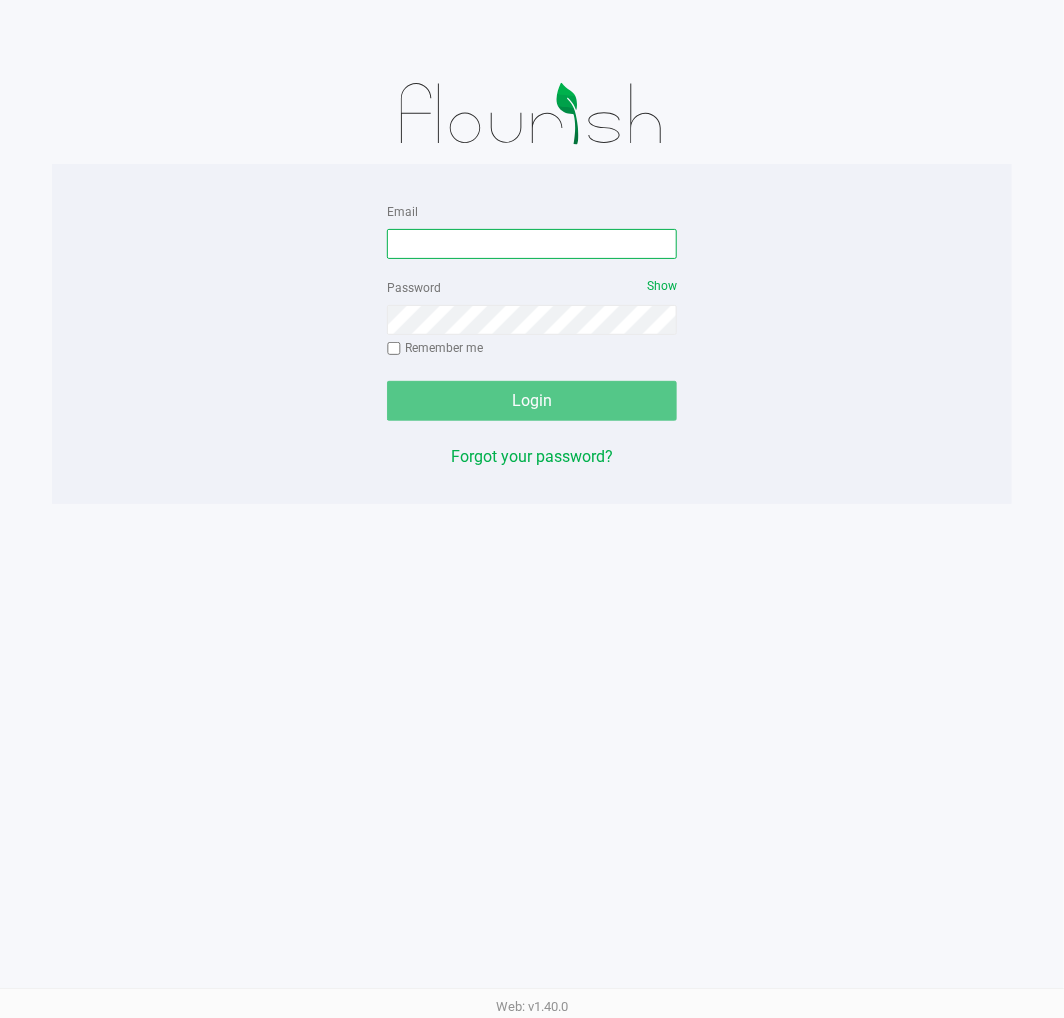 drag, startPoint x: 415, startPoint y: 243, endPoint x: 444, endPoint y: 251, distance: 30.083218 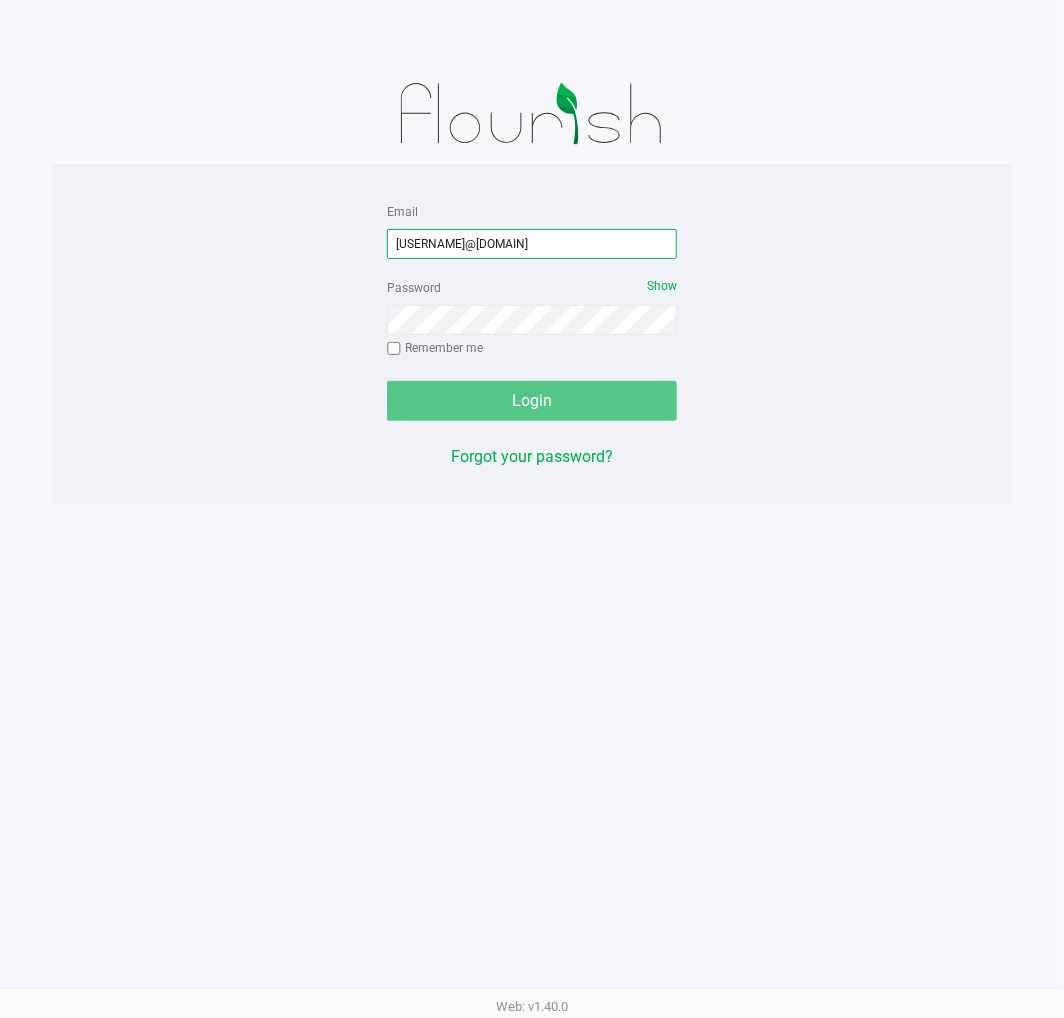 type on "[USERNAME]@[DOMAIN]" 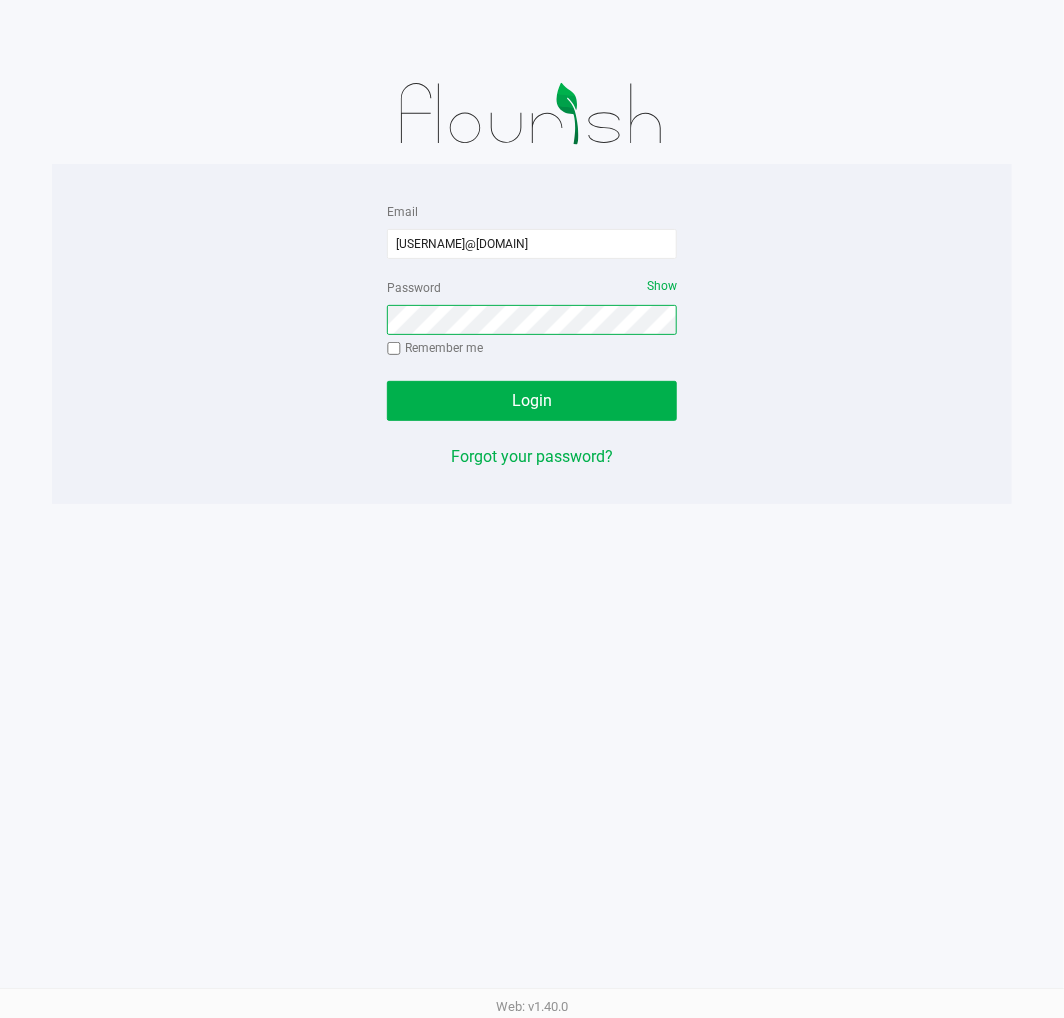 click on "Login" 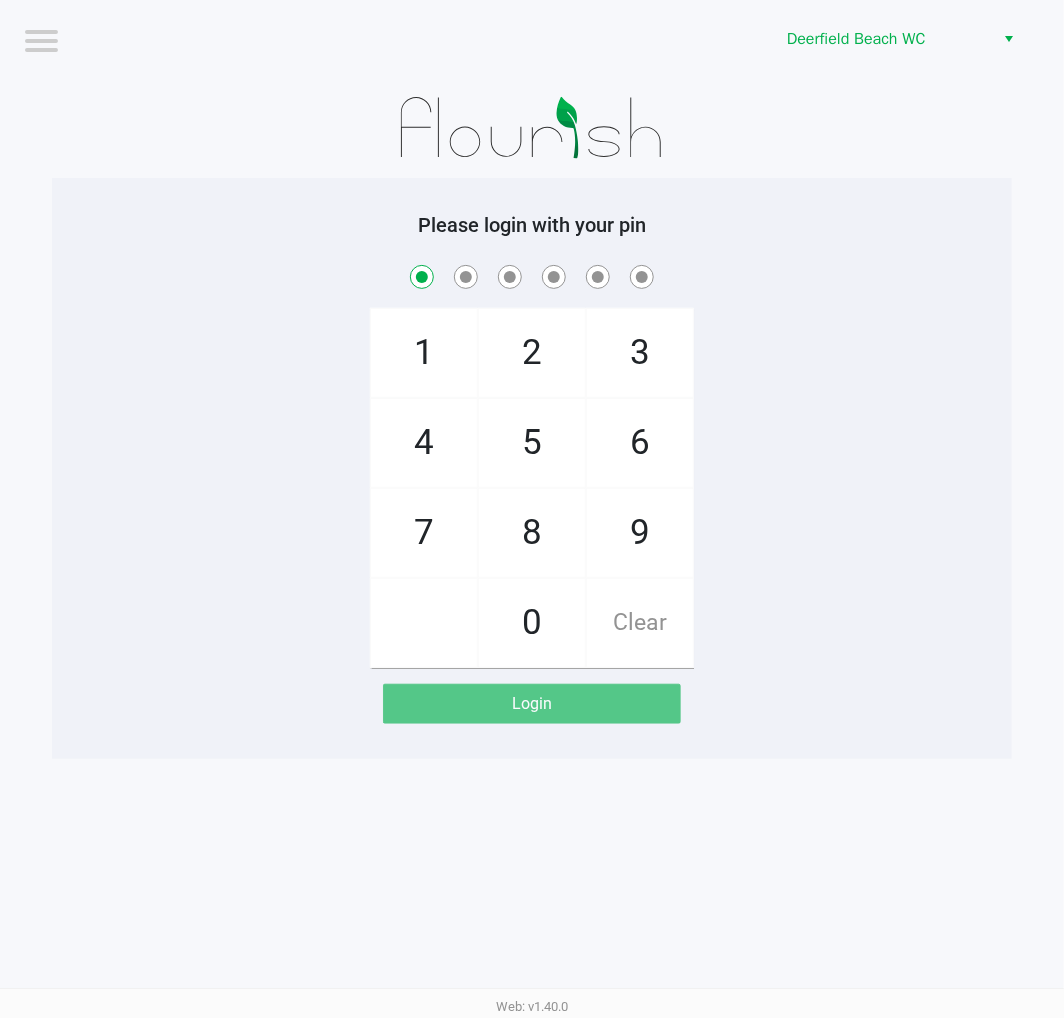 checkbox on "true" 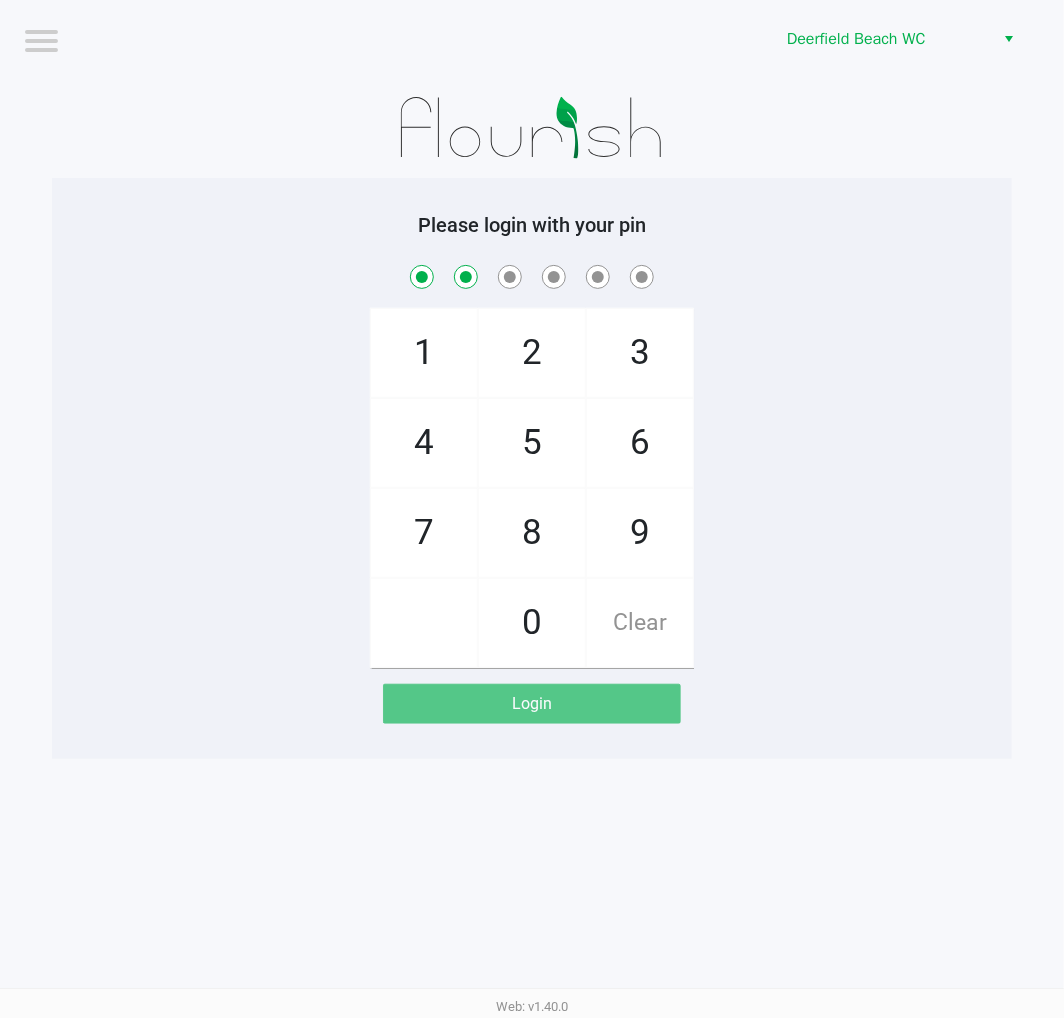 checkbox on "true" 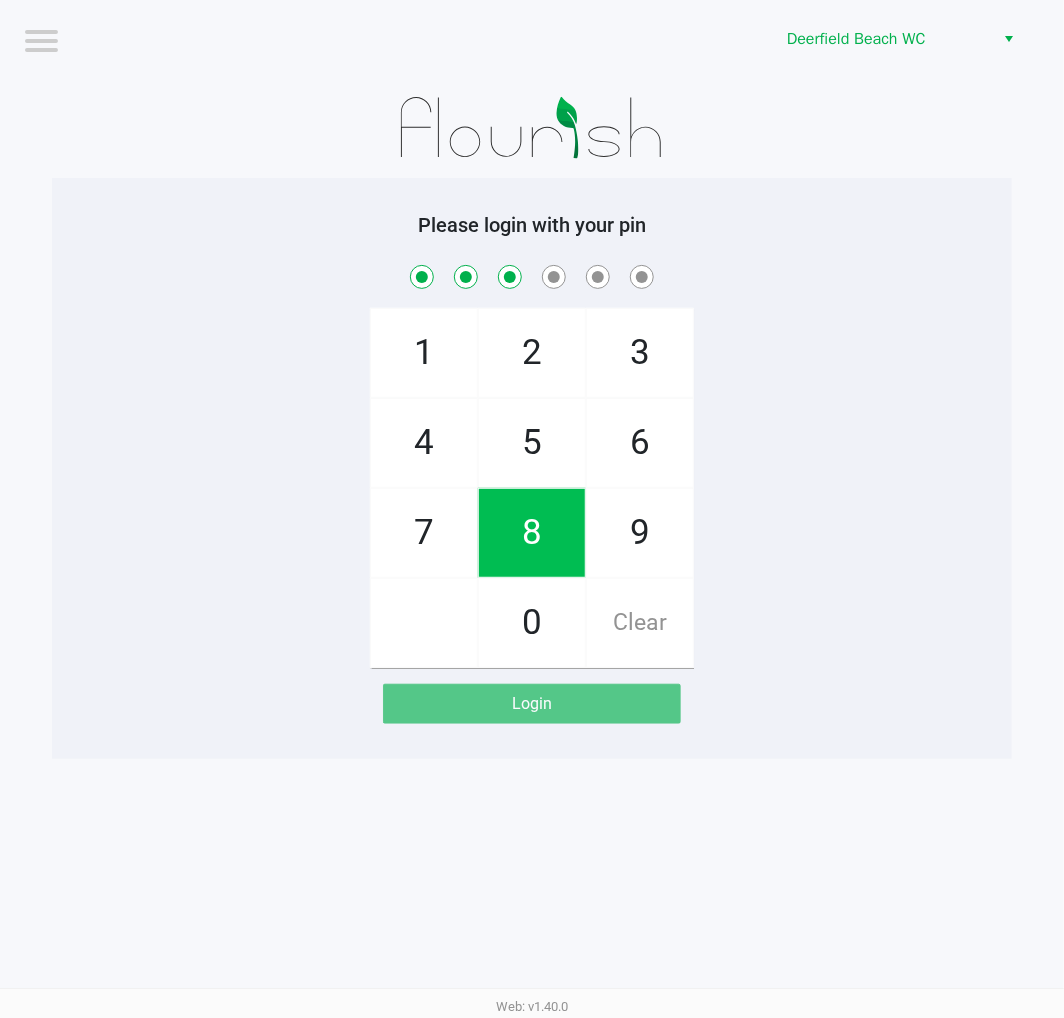 checkbox on "true" 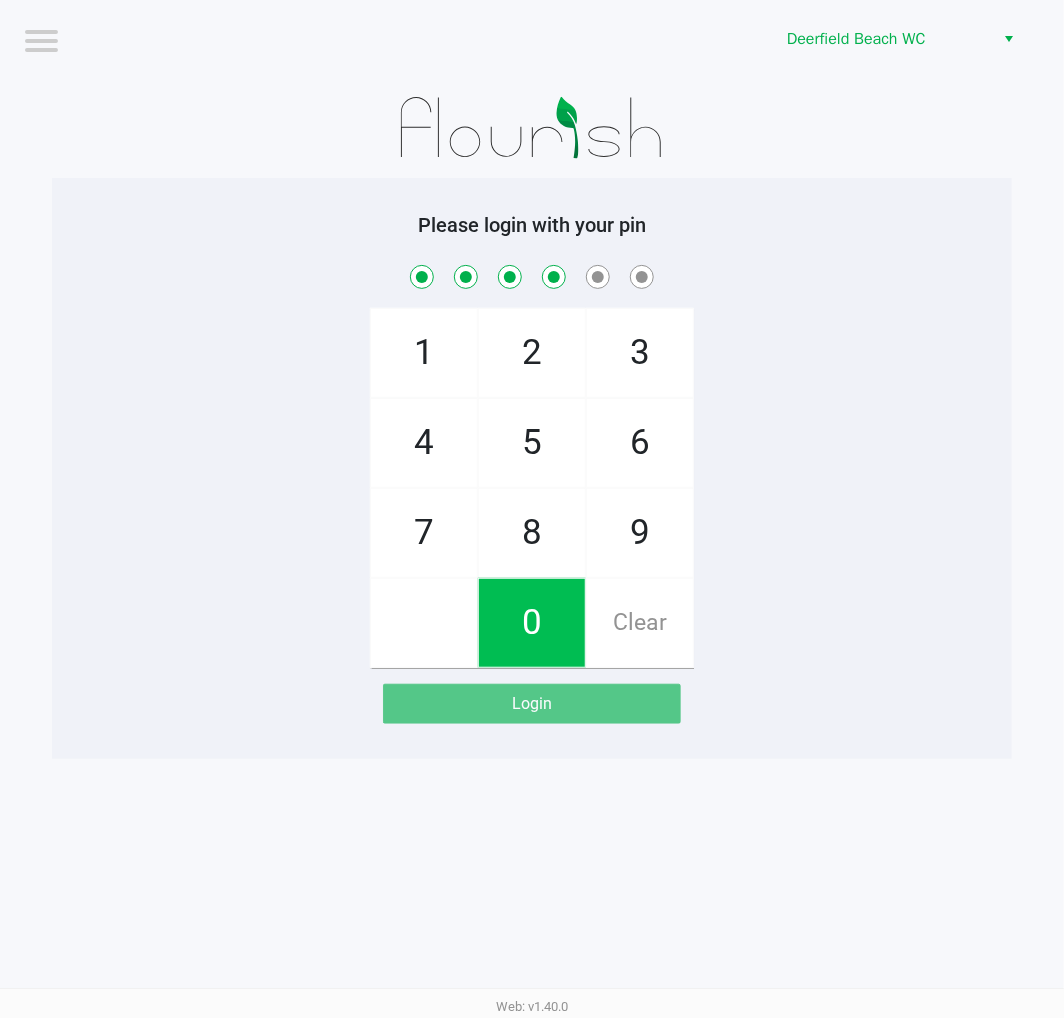 checkbox on "true" 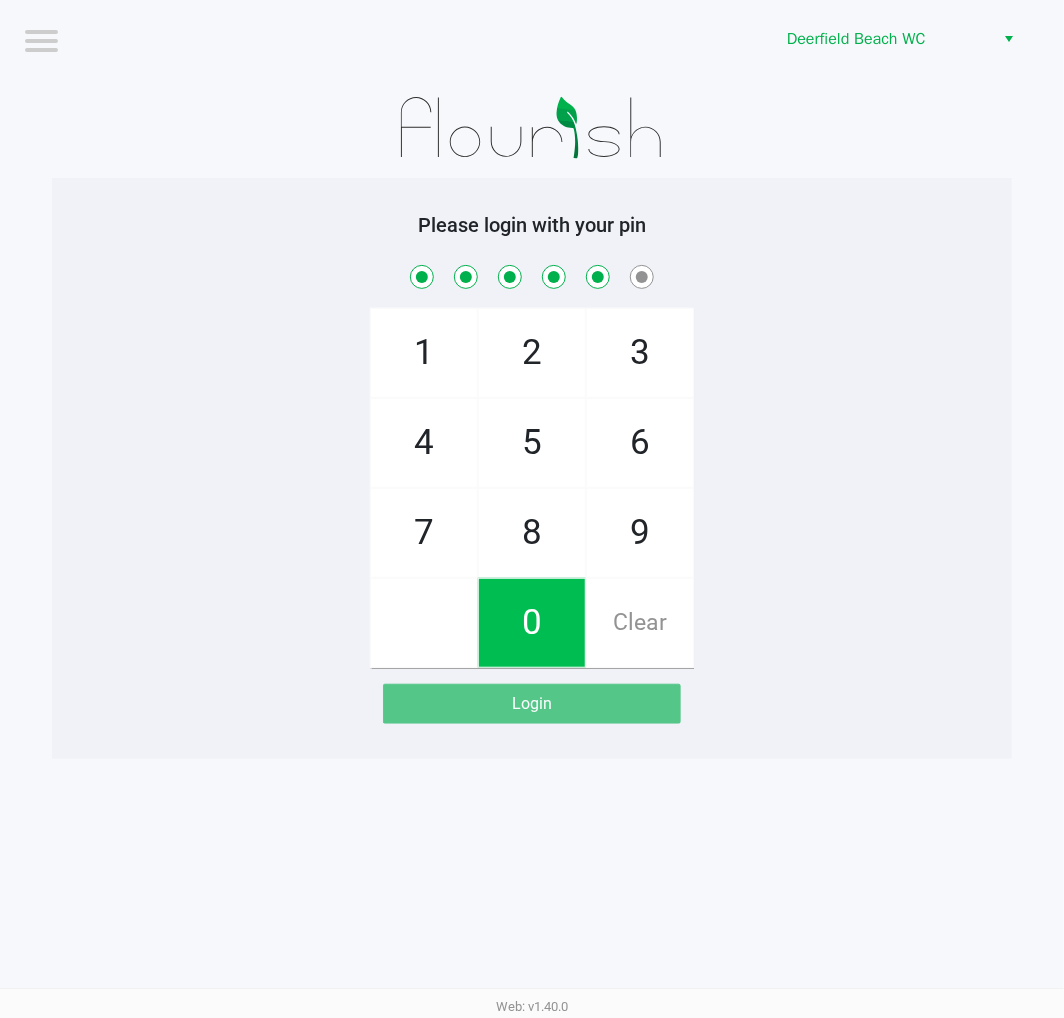 checkbox on "true" 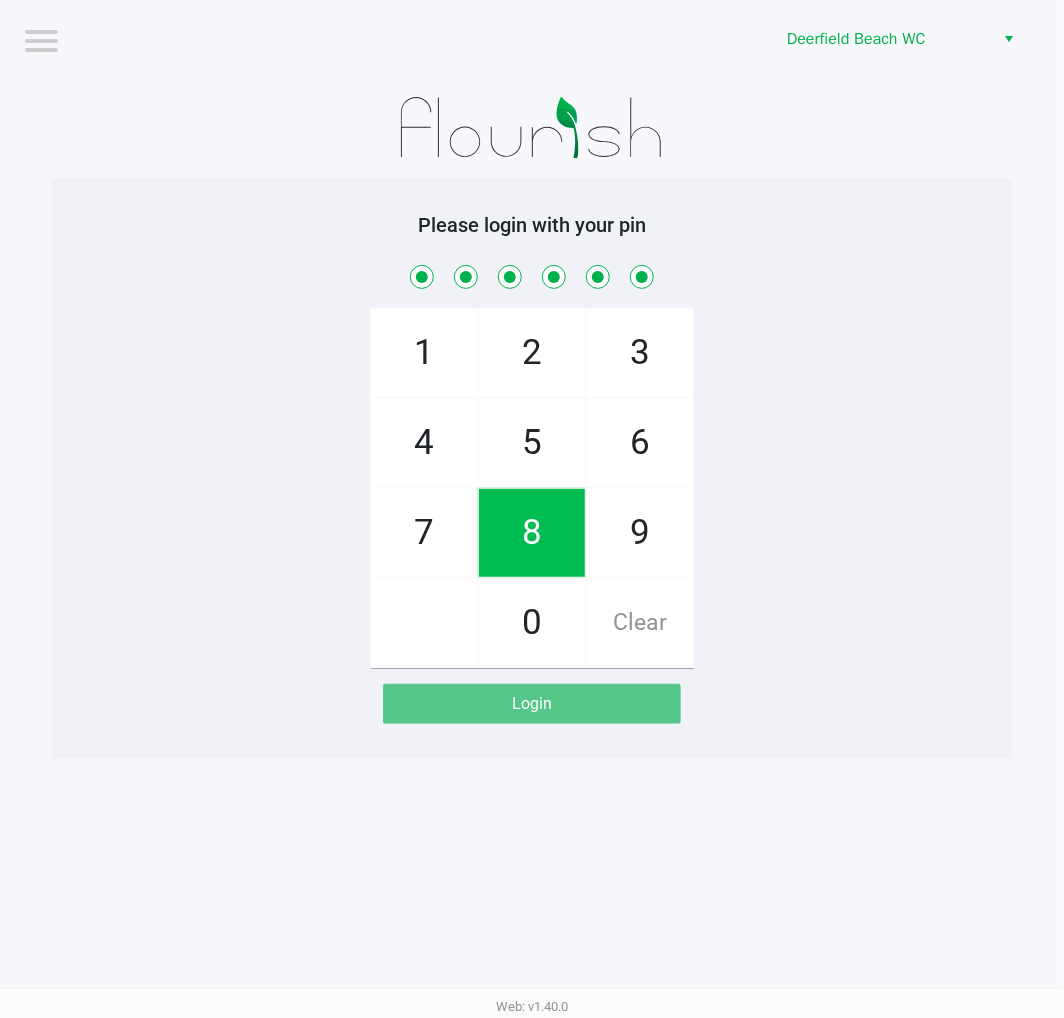 checkbox on "true" 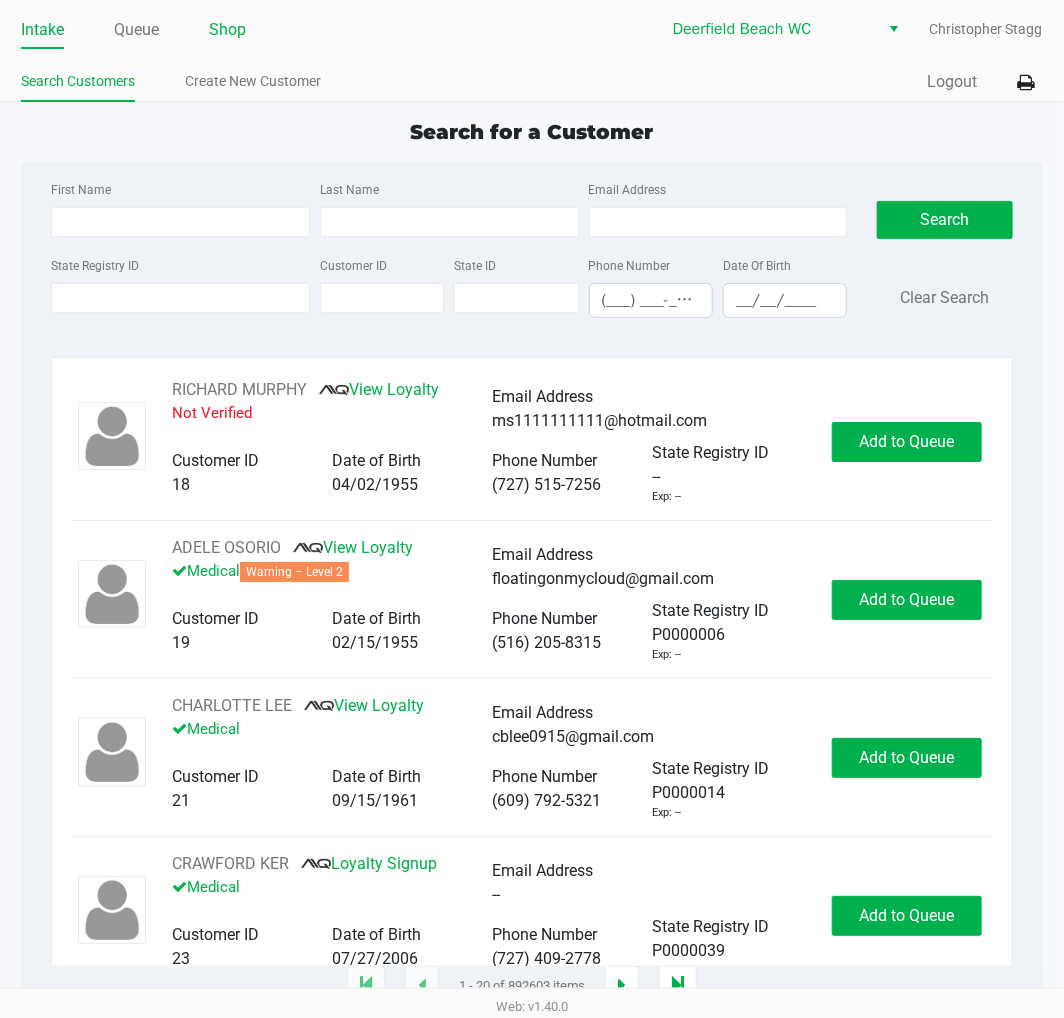 click on "Shop" 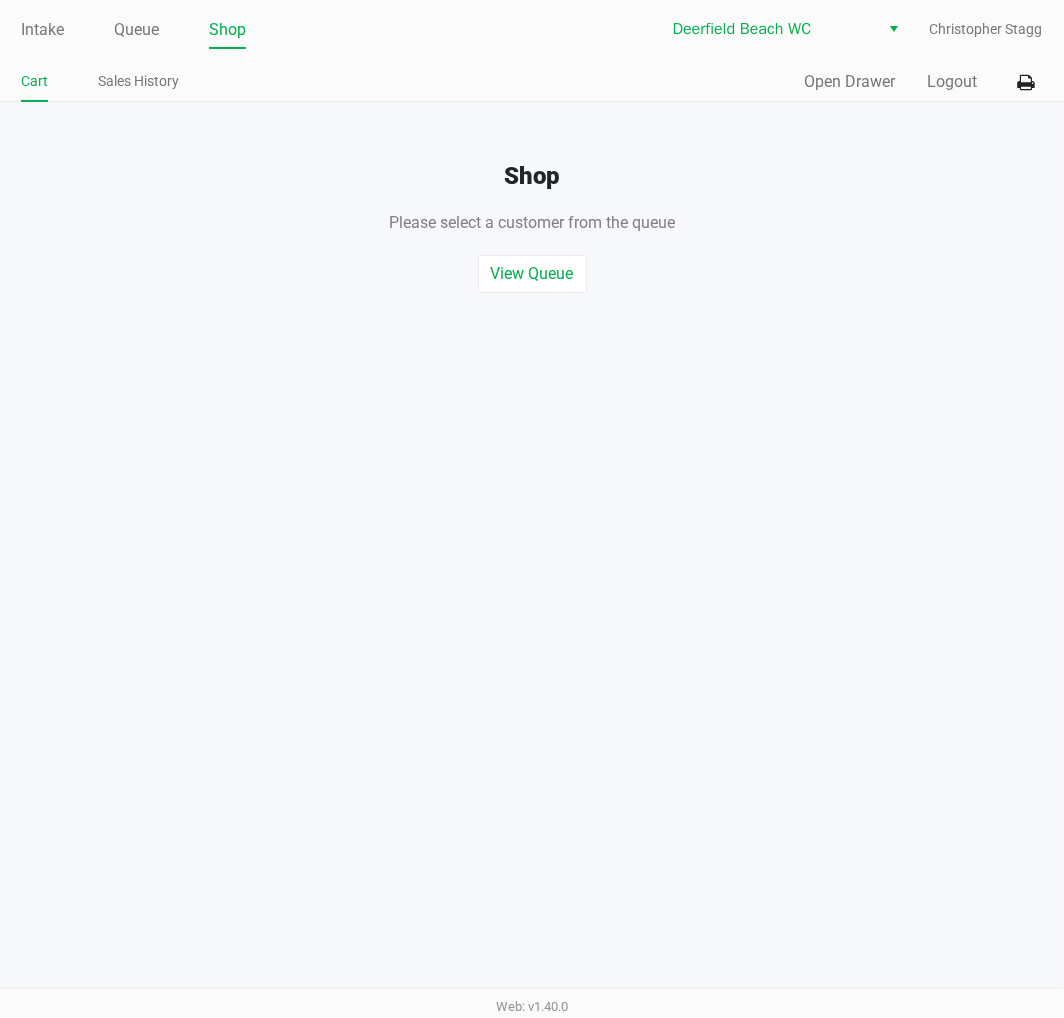 click on "Quick Sale   Open Drawer   Logout" 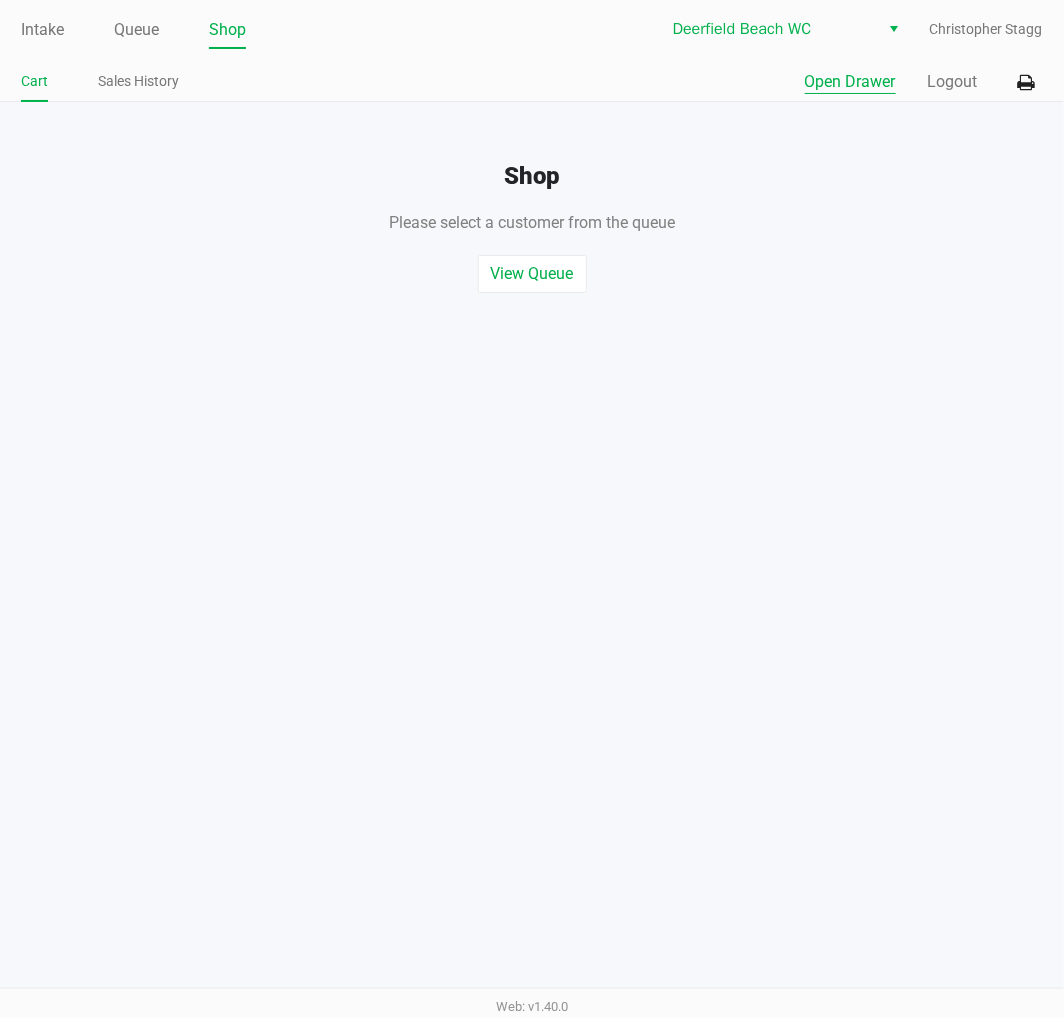 click on "Open Drawer" 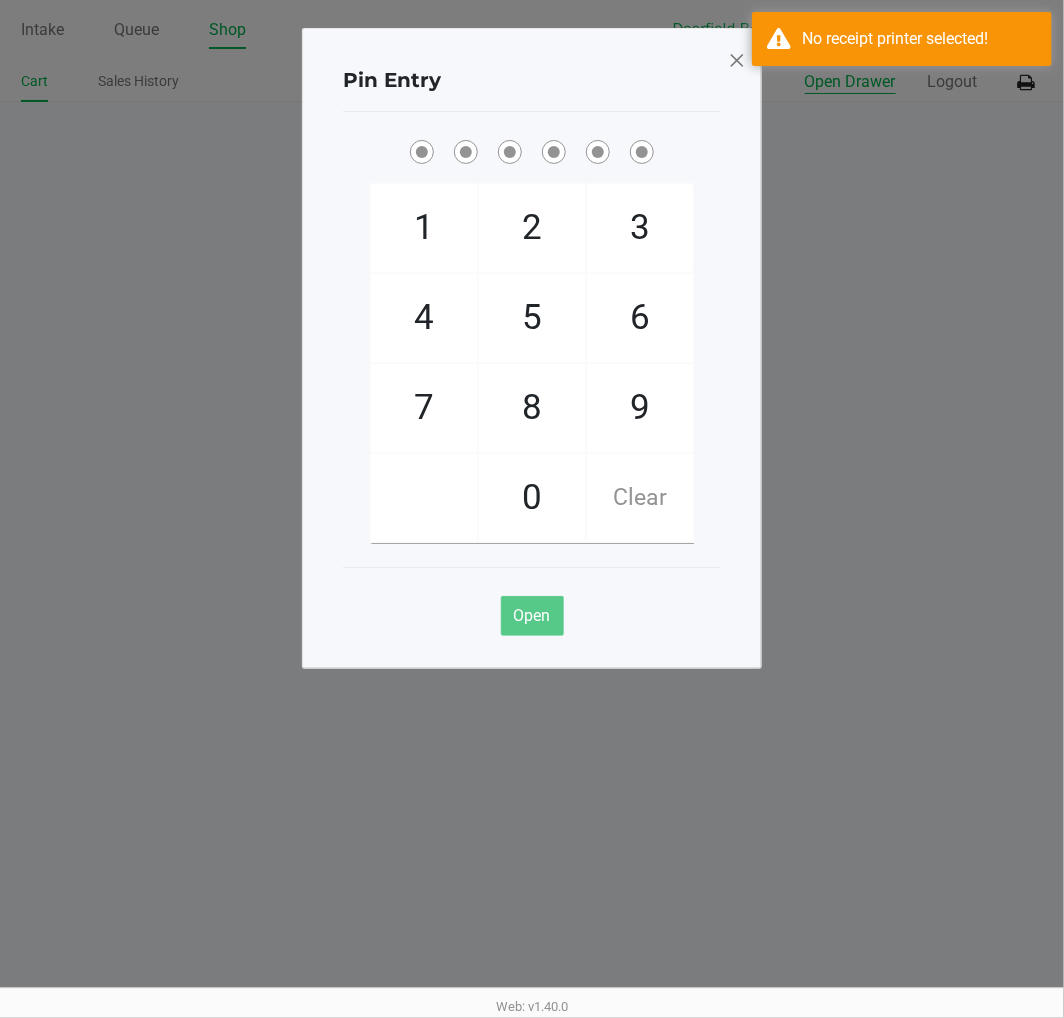 type 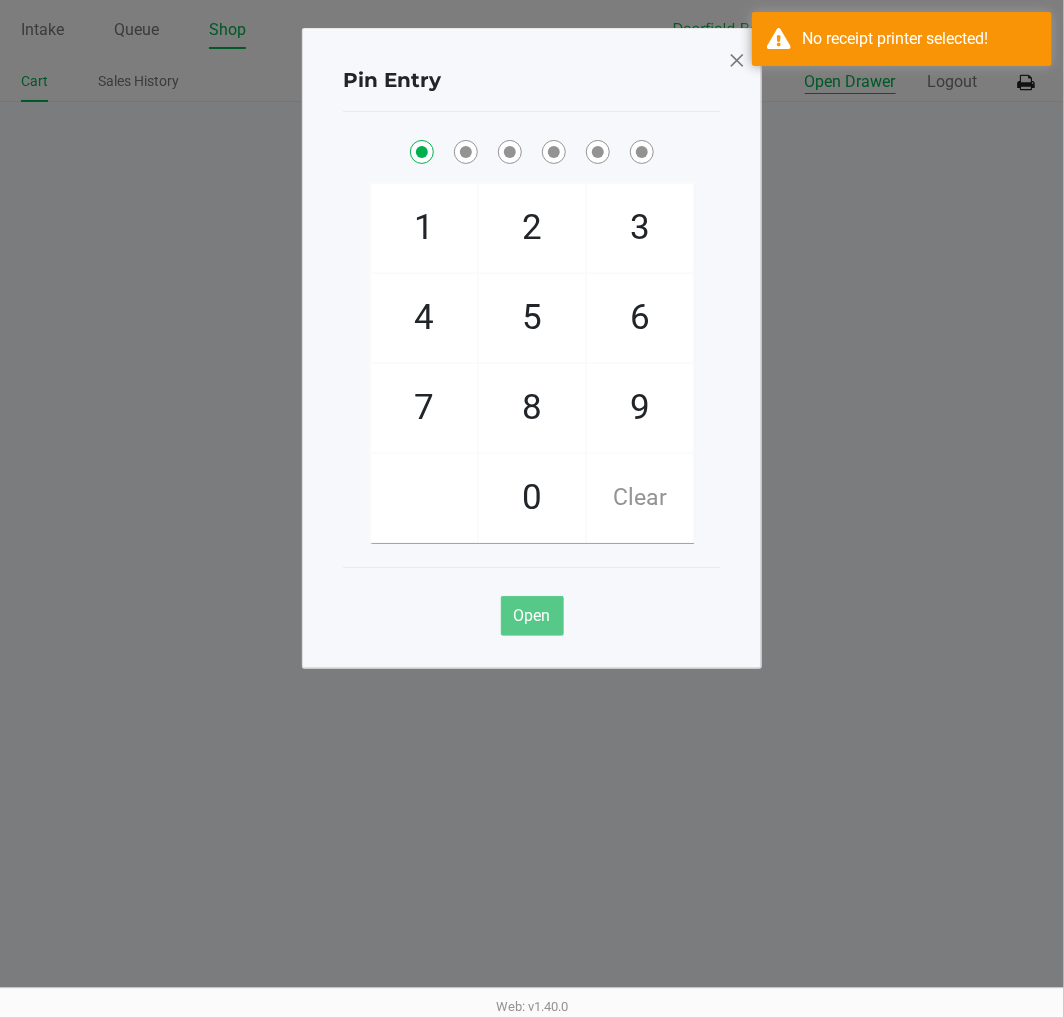 checkbox on "true" 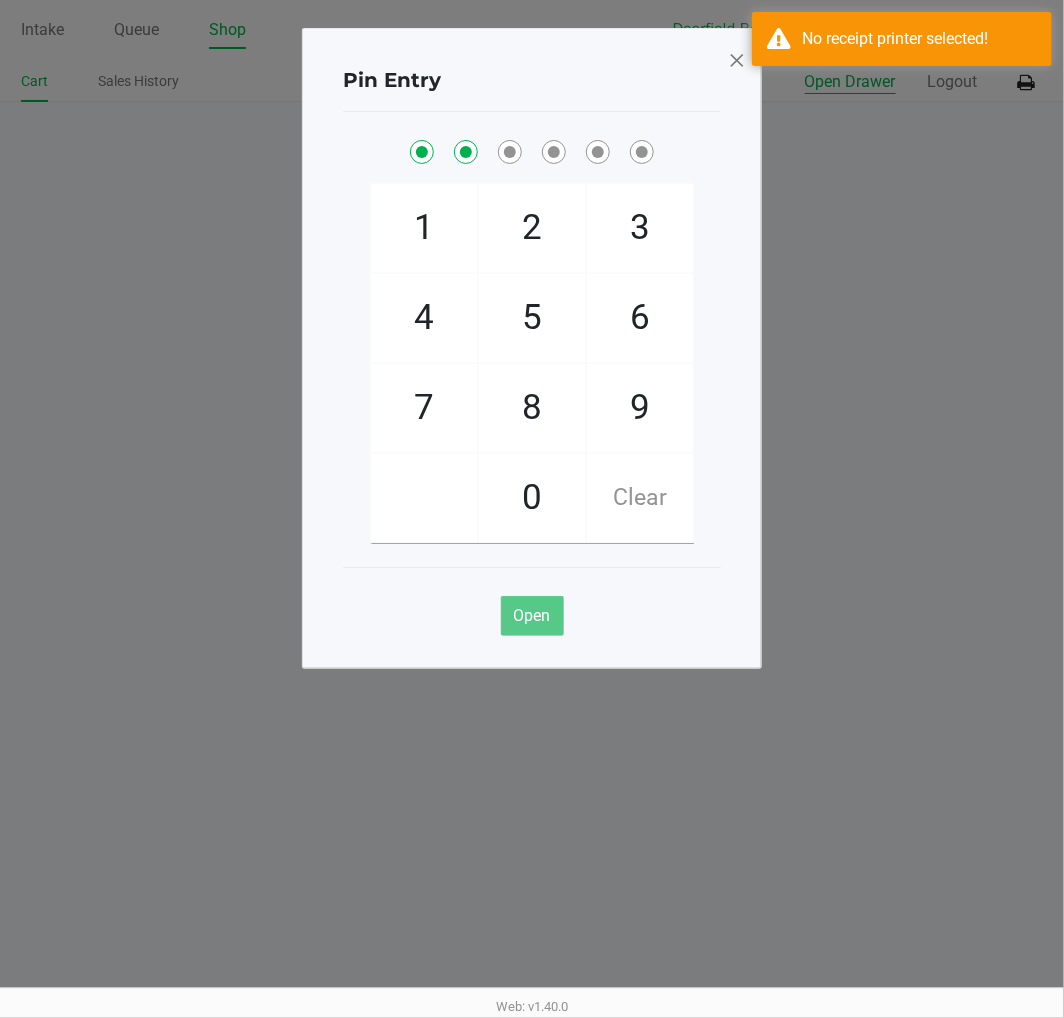 checkbox on "true" 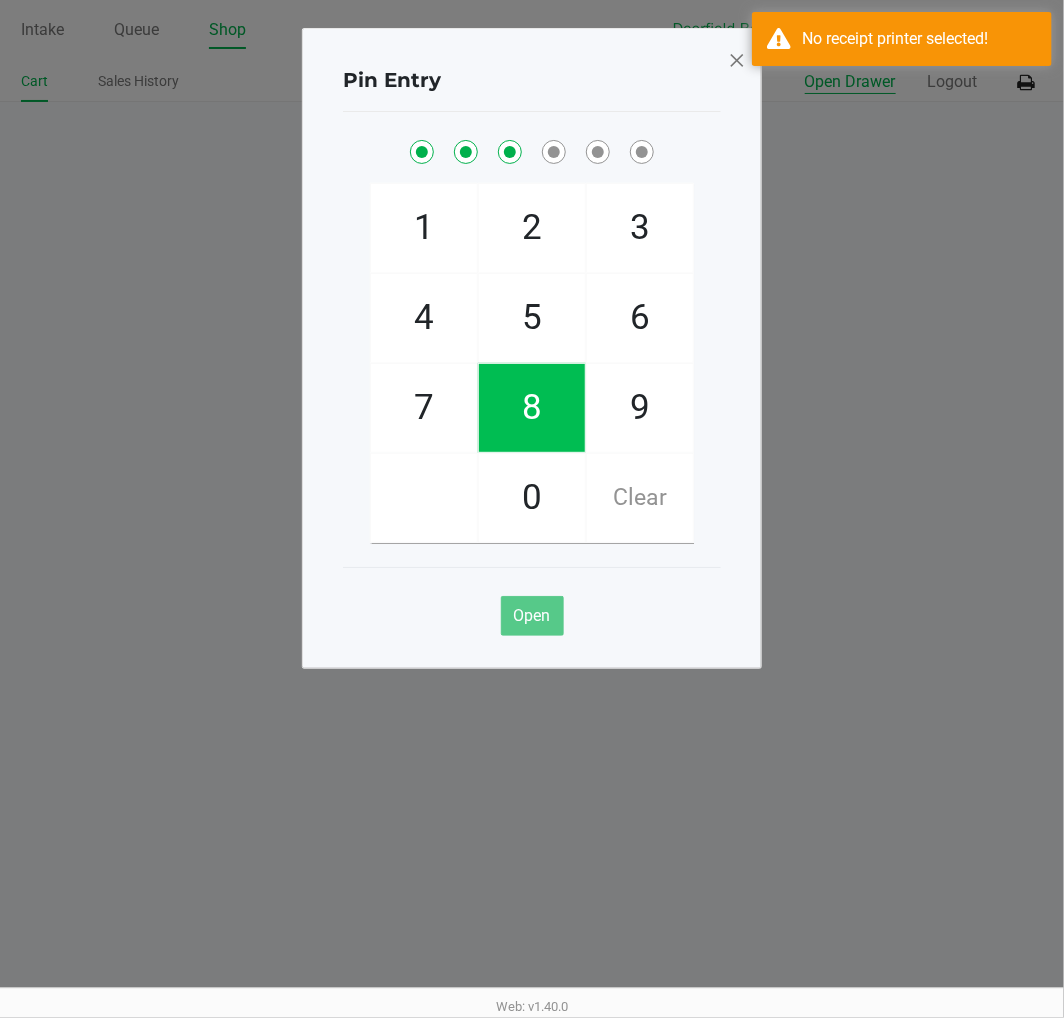 checkbox on "true" 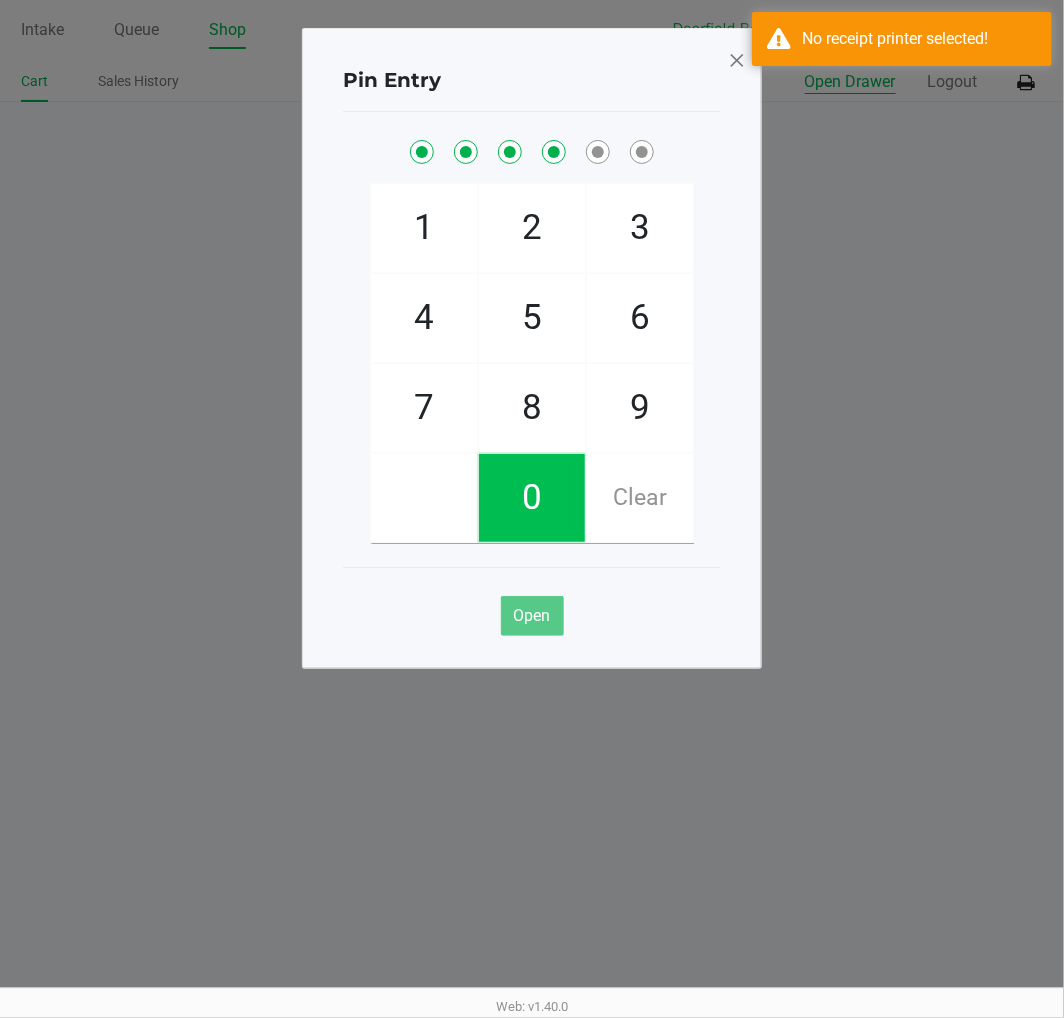 checkbox on "true" 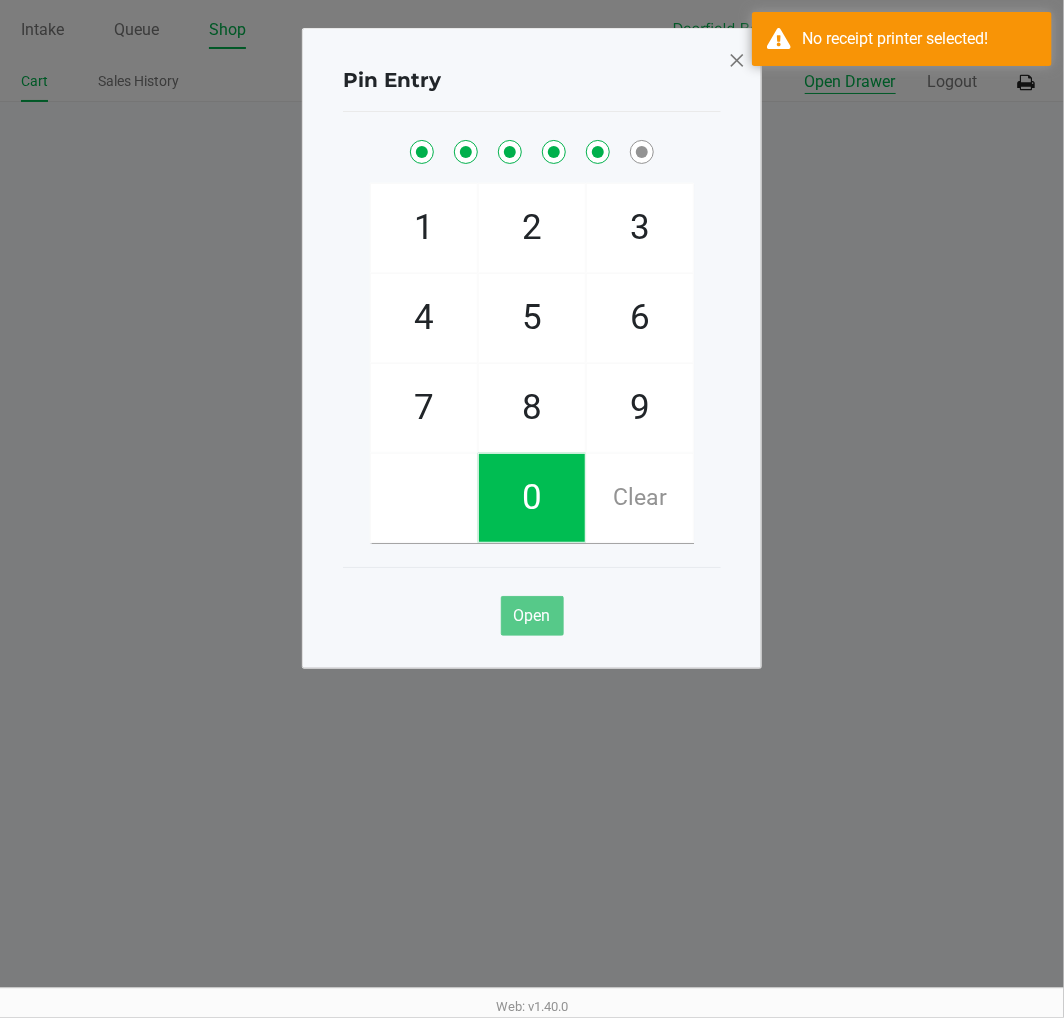 checkbox on "true" 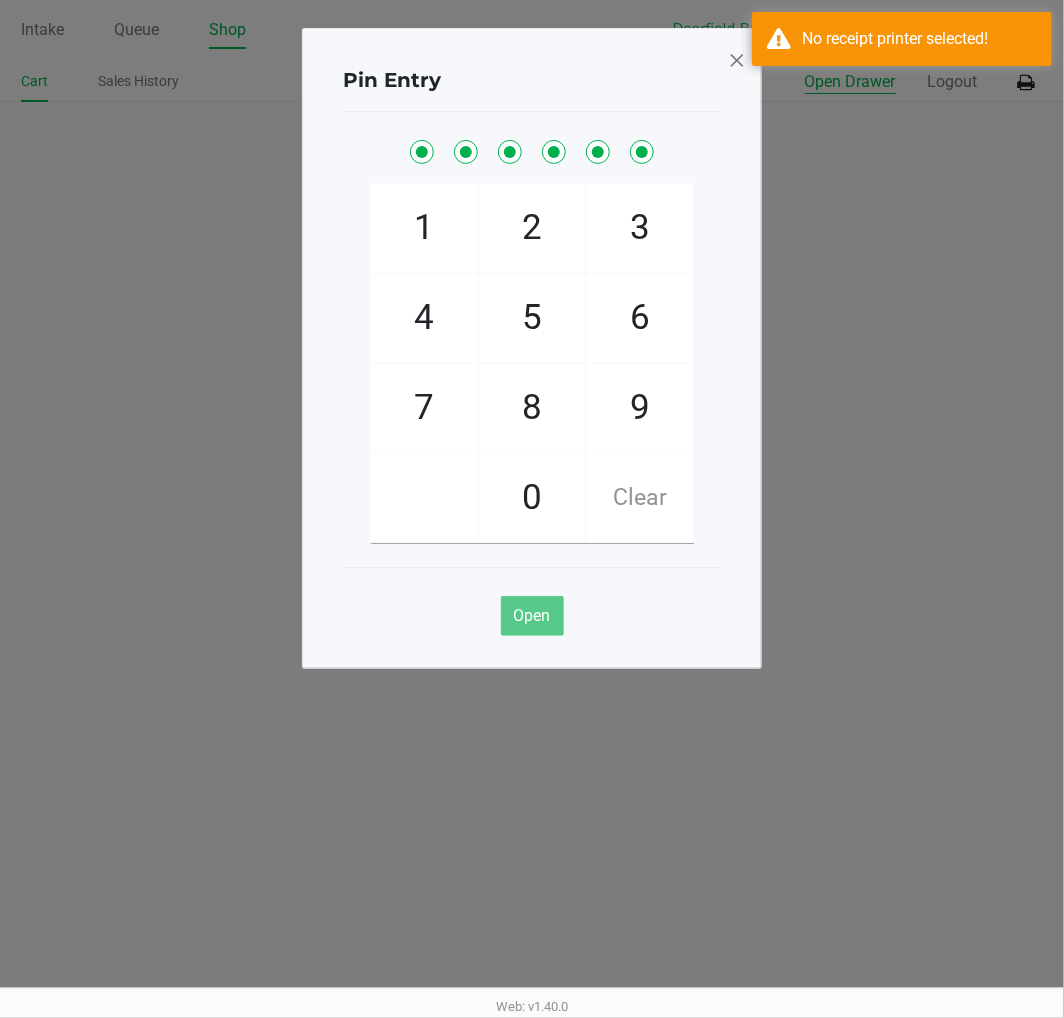 checkbox on "true" 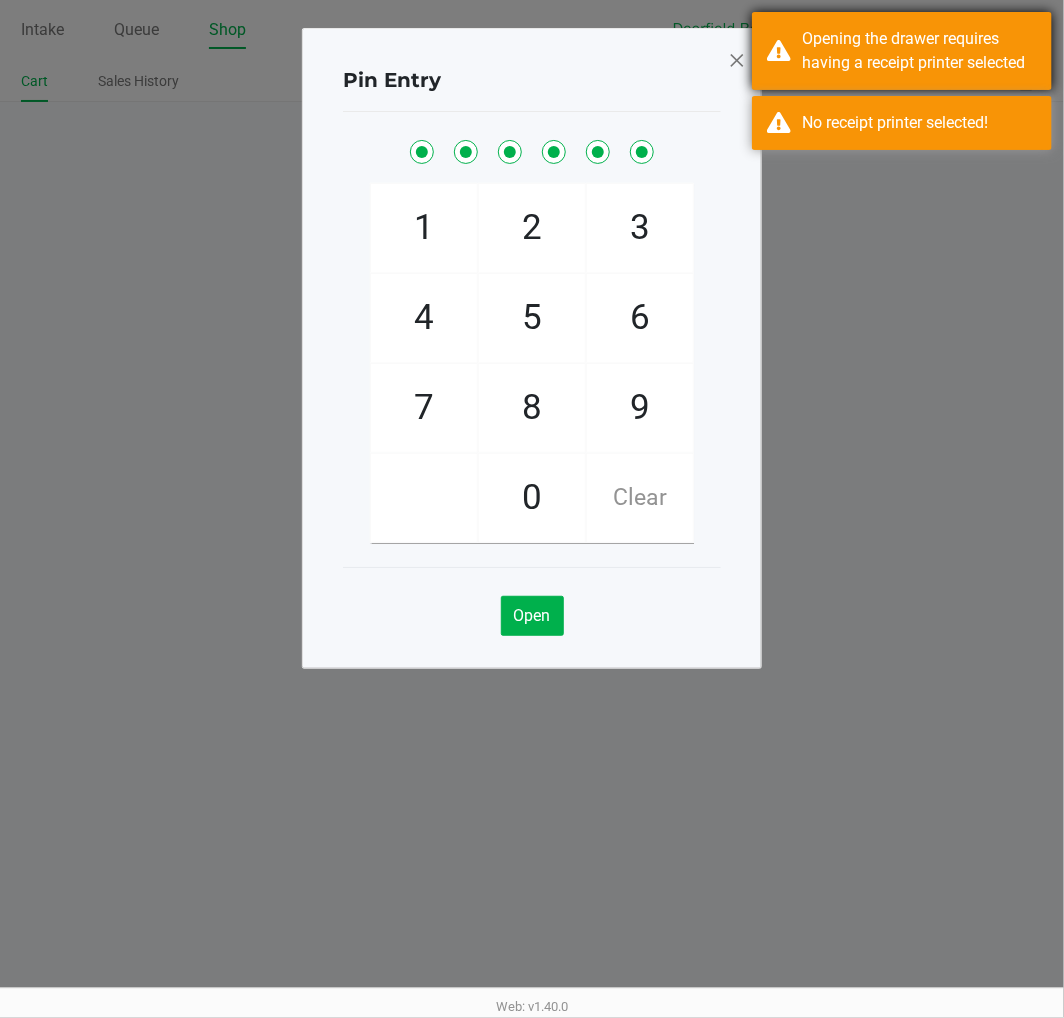 click on "Opening the drawer requires having a receipt printer selected" at bounding box center [919, 51] 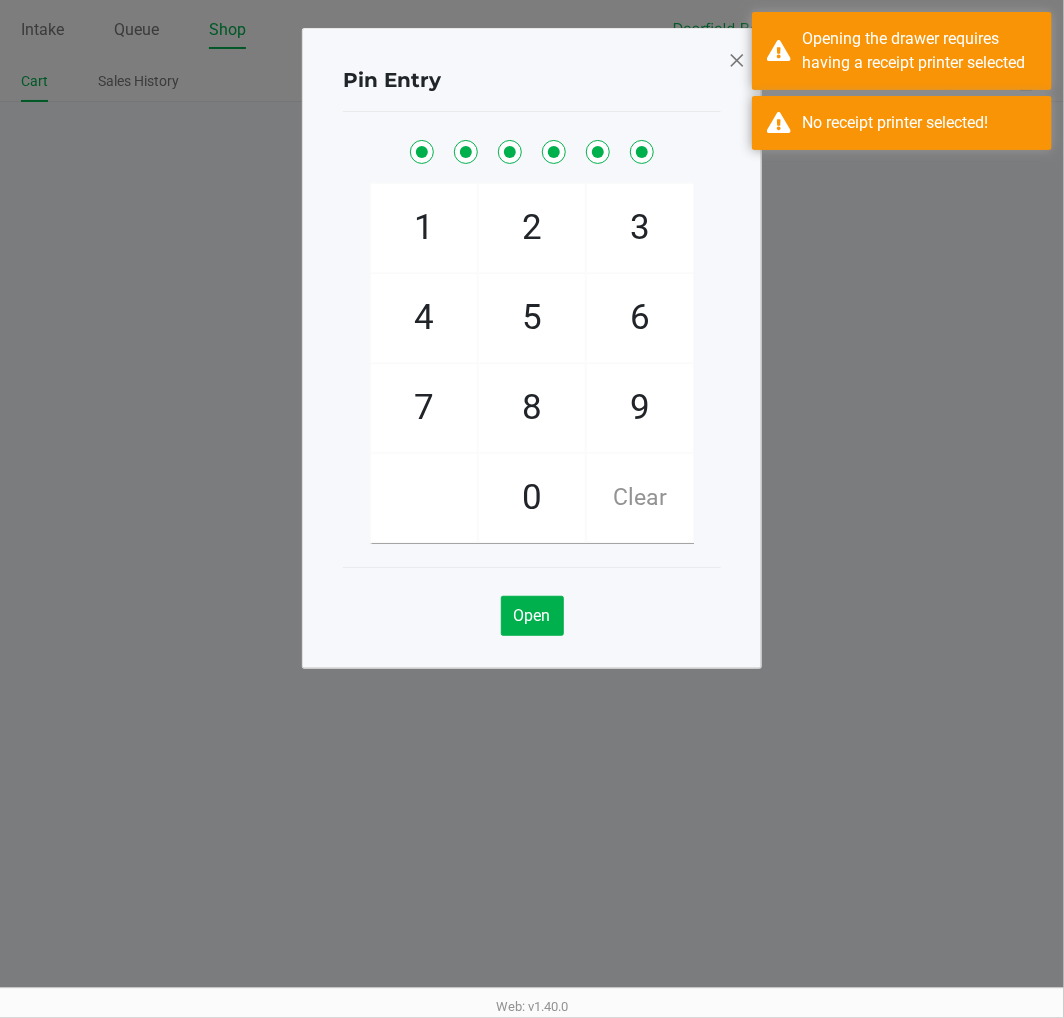 click on "Pin Entry  1   4   7       2   5   8   0   3   6   9   Clear   Open" 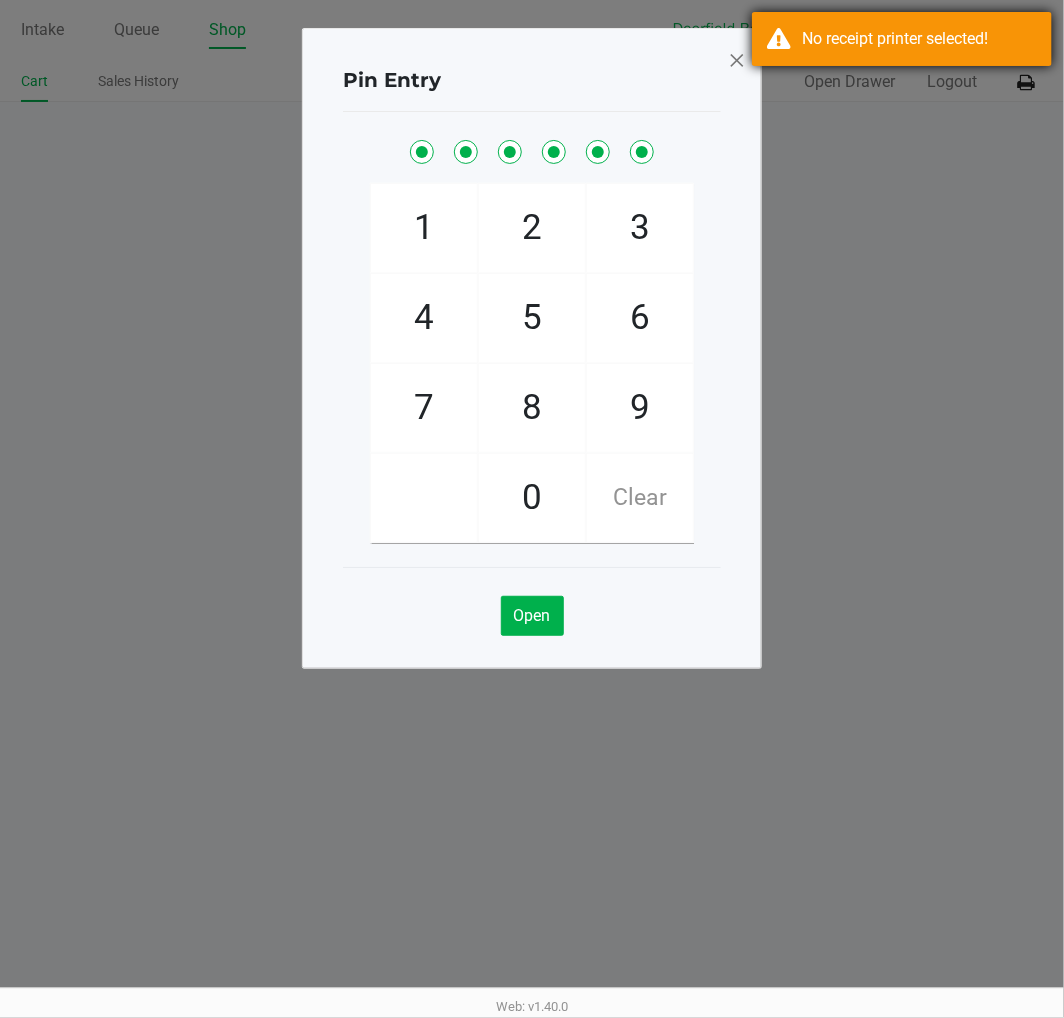 click on "No receipt printer selected!" at bounding box center (902, 39) 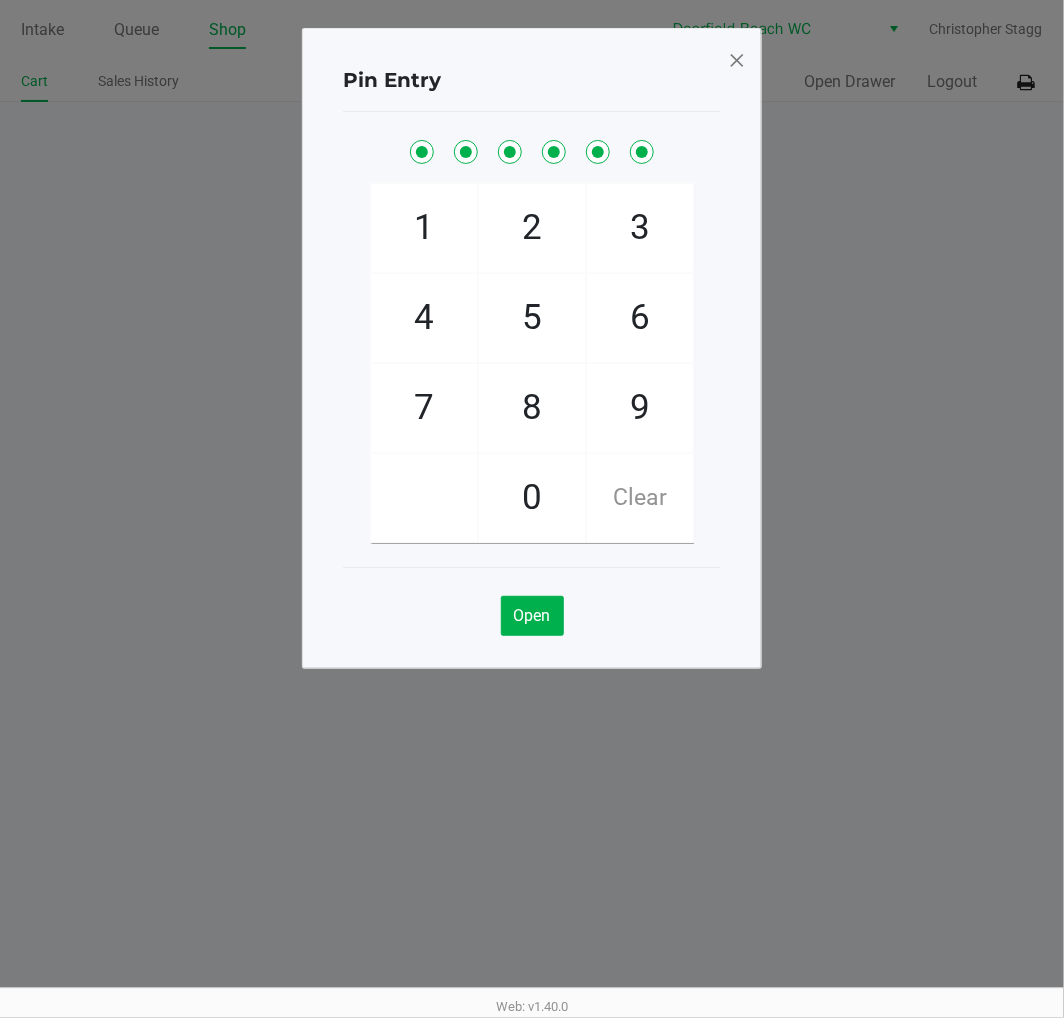 click on "Pin Entry  1   4   7       2   5   8   0   3   6   9   Clear   Open" 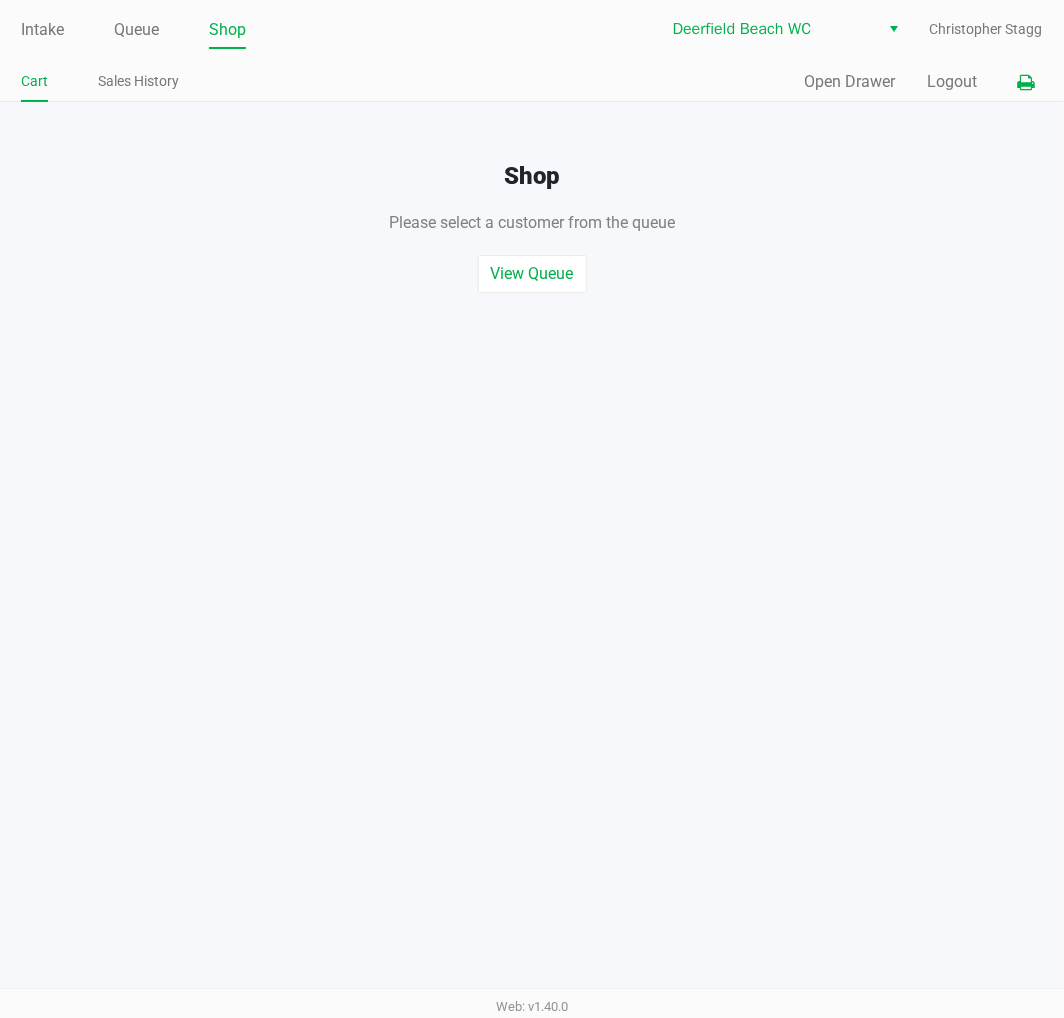 click 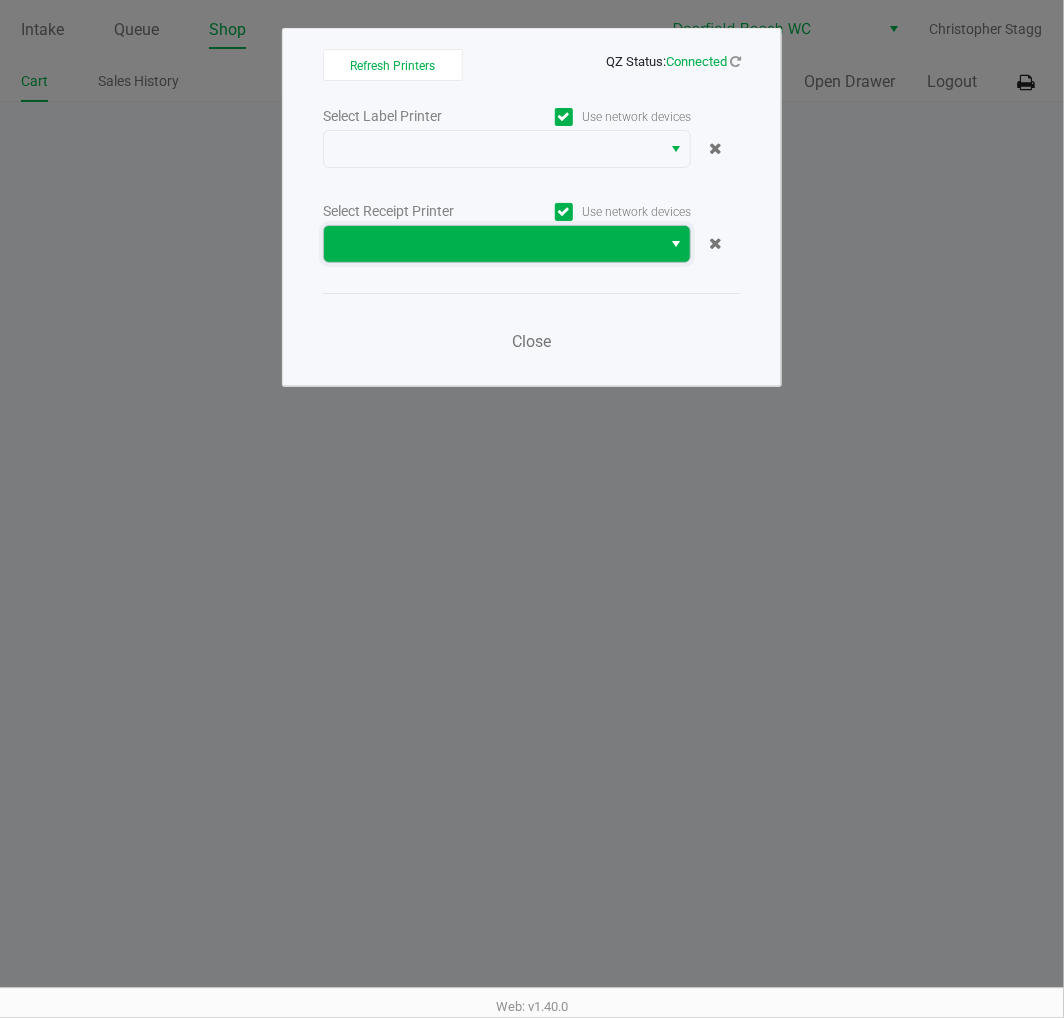 click at bounding box center (492, 244) 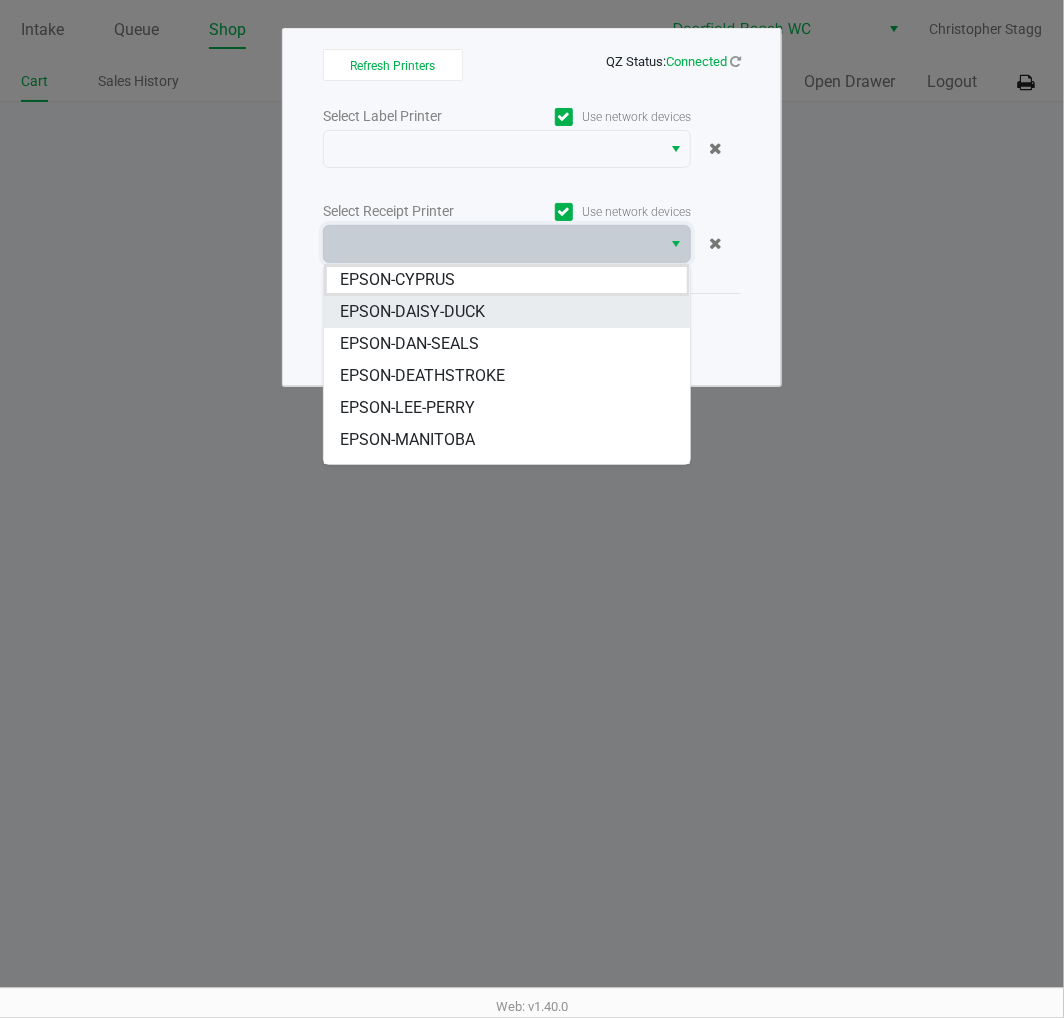 click on "EPSON-DAISY-DUCK" at bounding box center [507, 312] 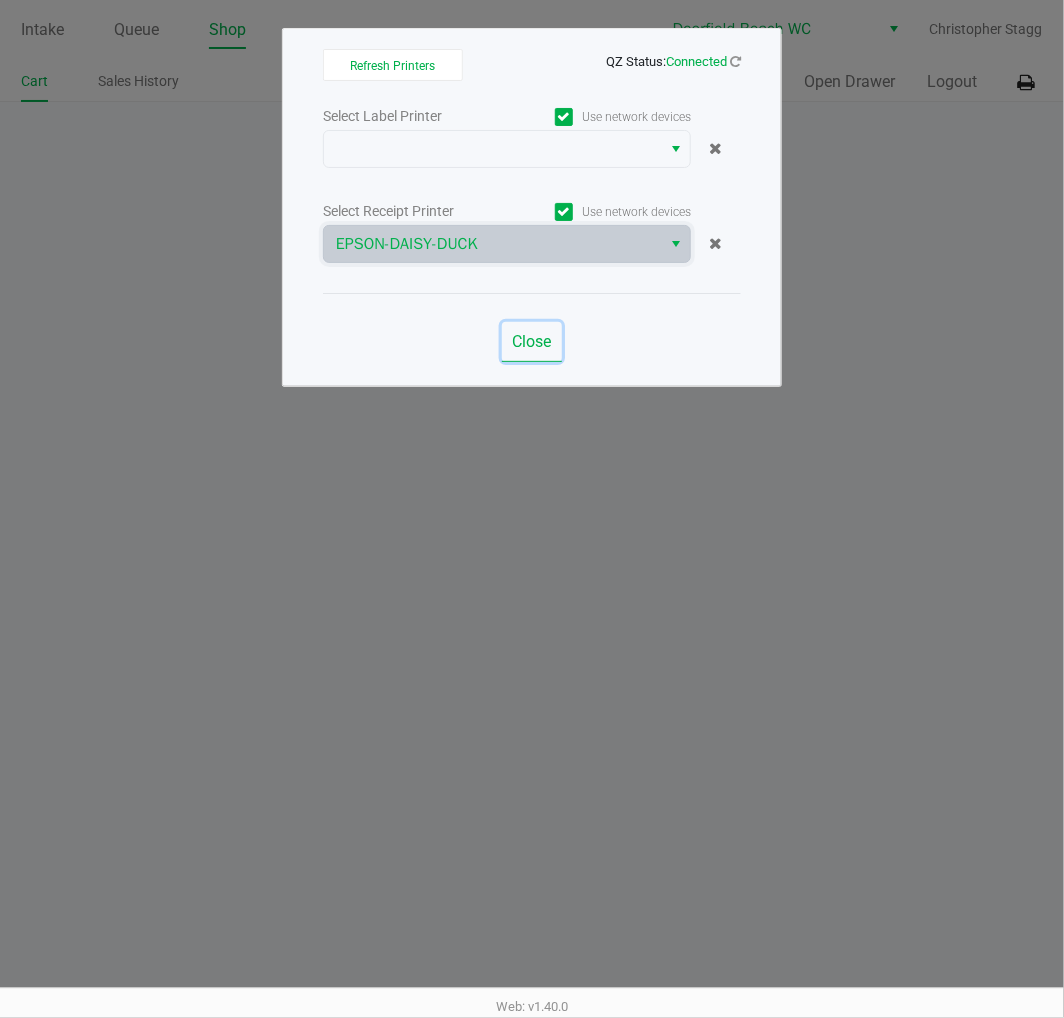 click on "Close" 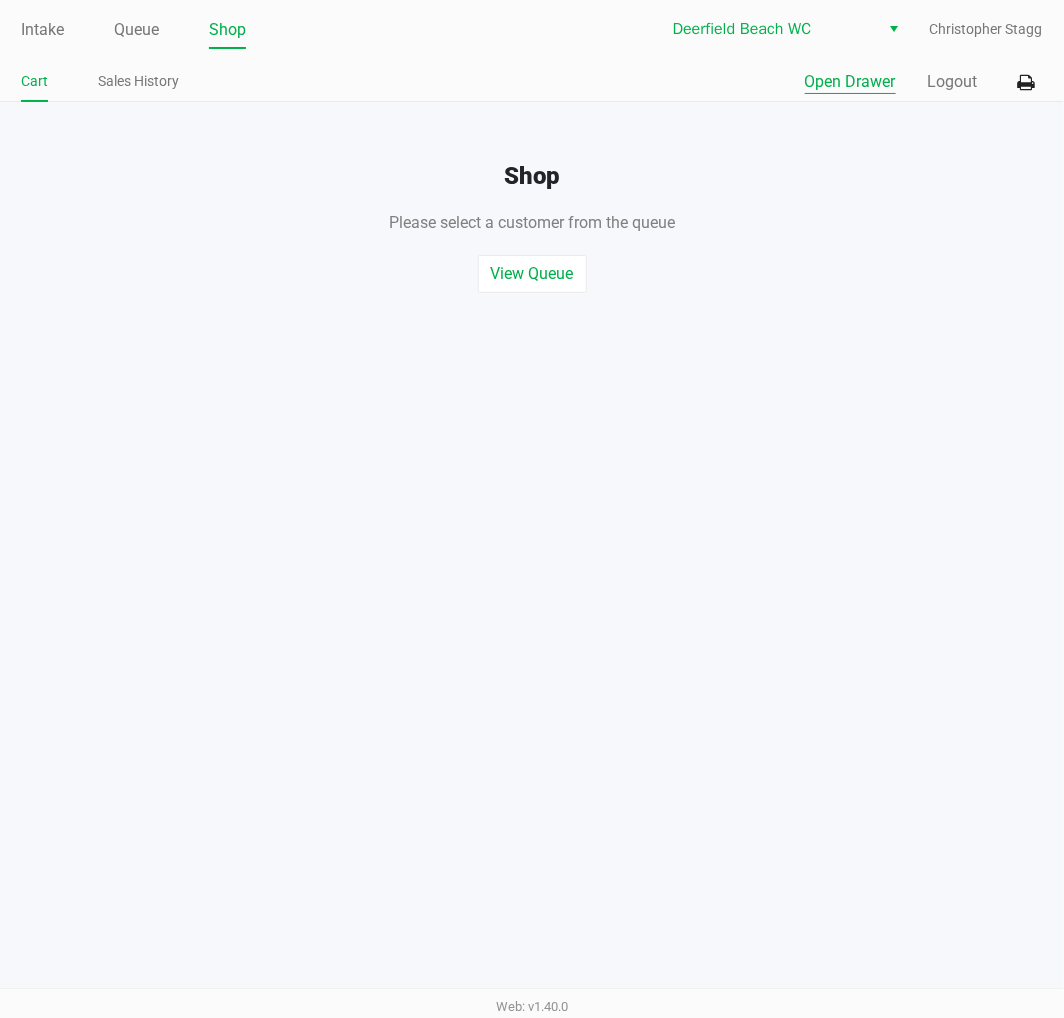 click on "Open Drawer" 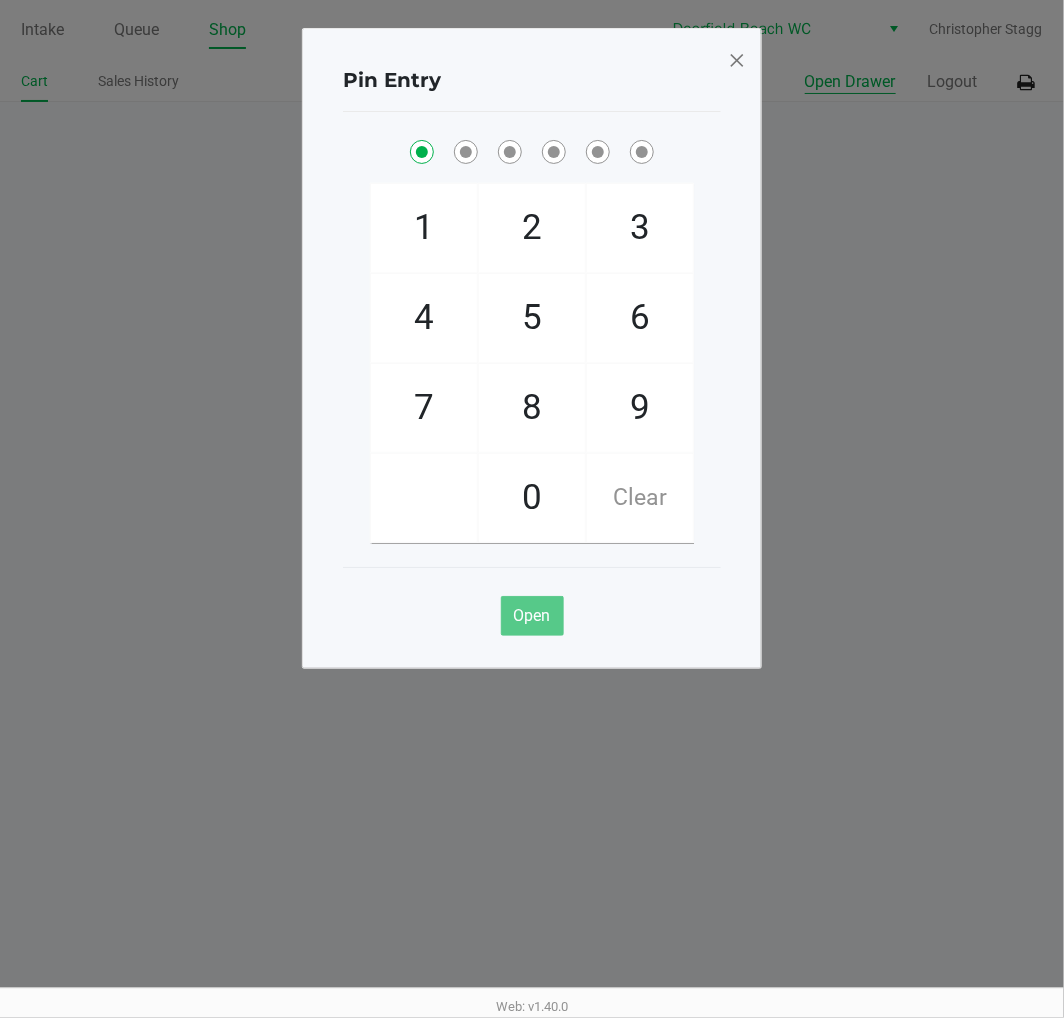 checkbox on "true" 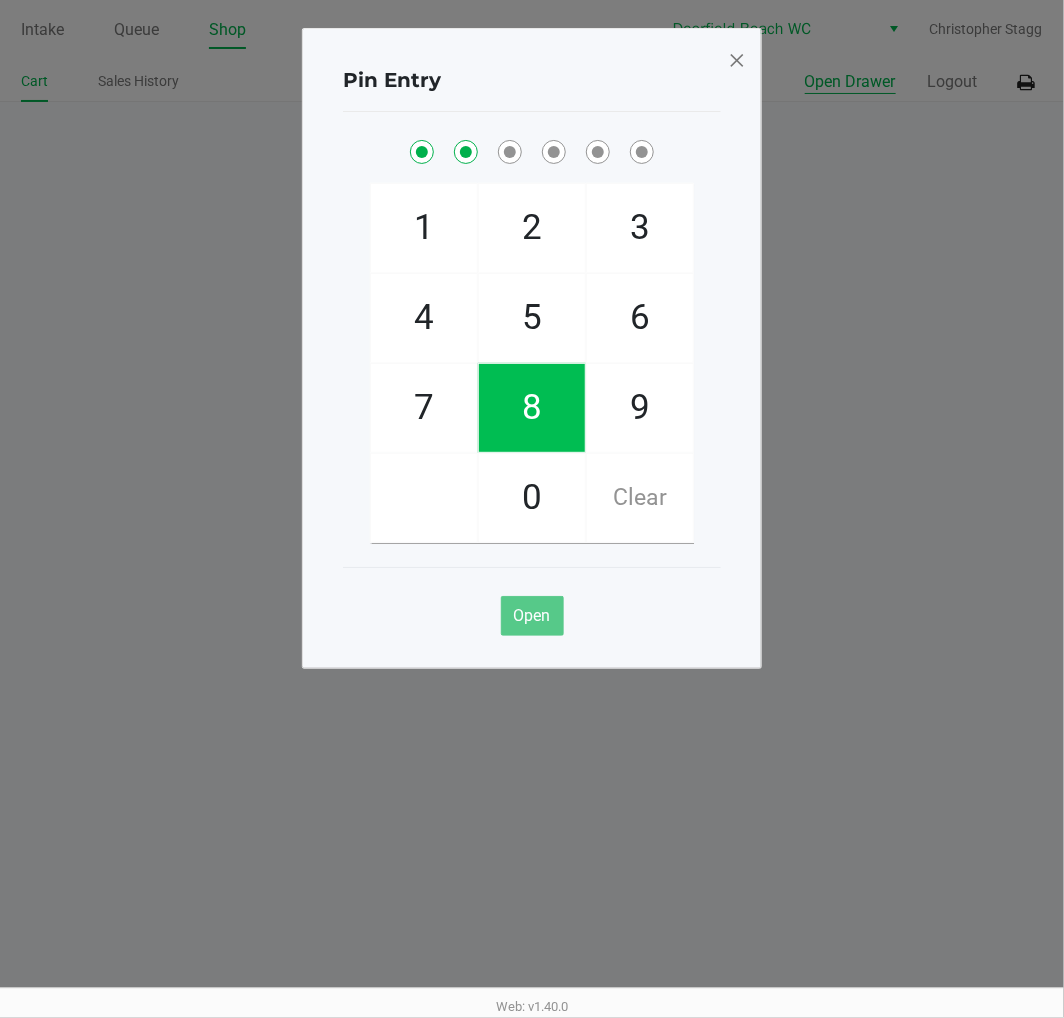 checkbox on "true" 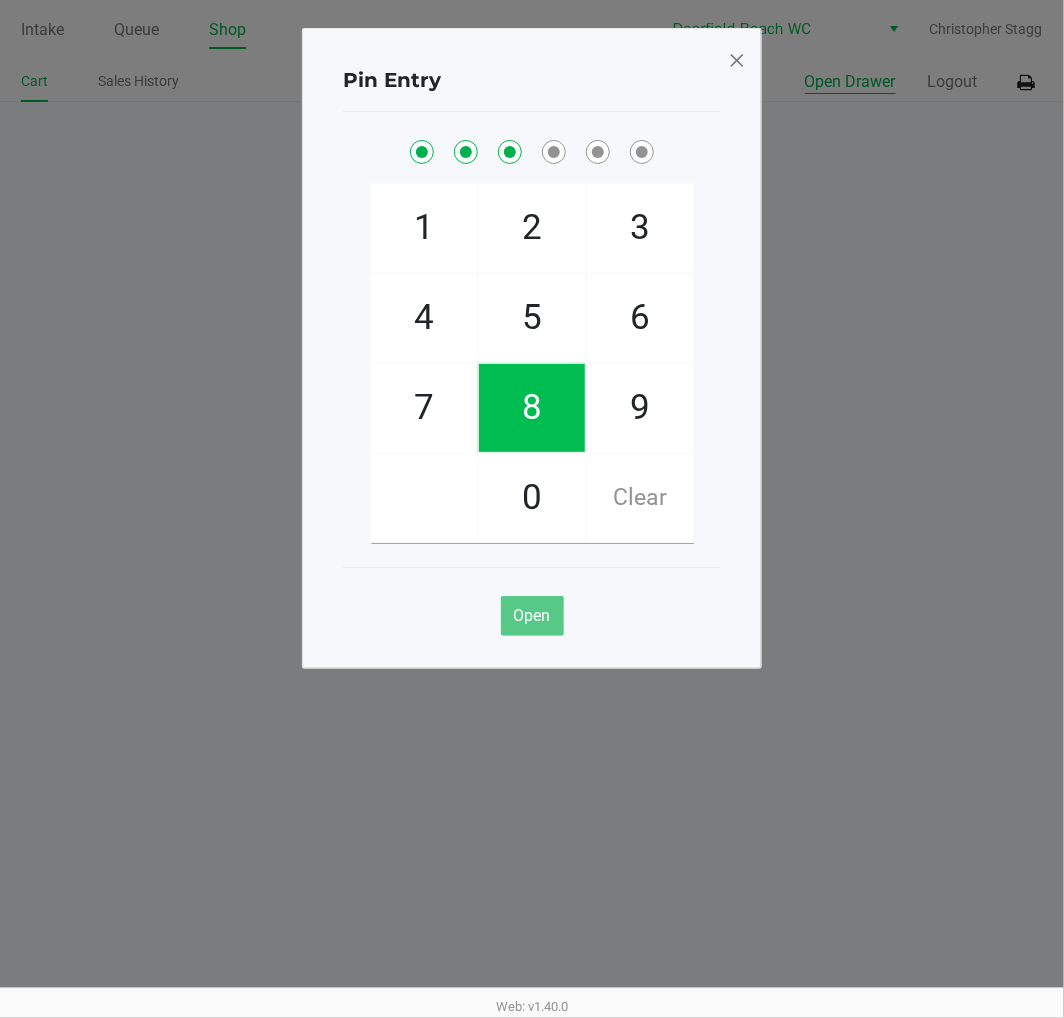checkbox on "true" 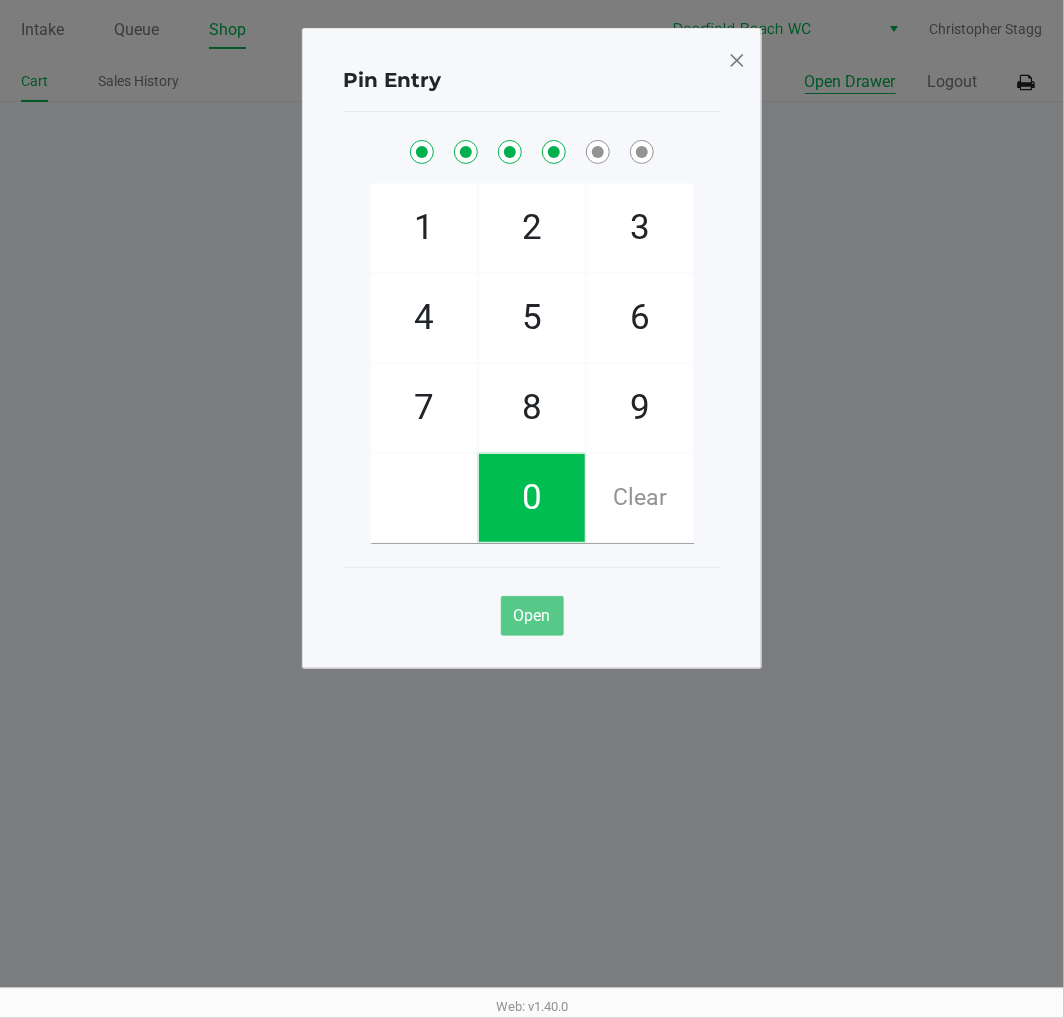 checkbox on "true" 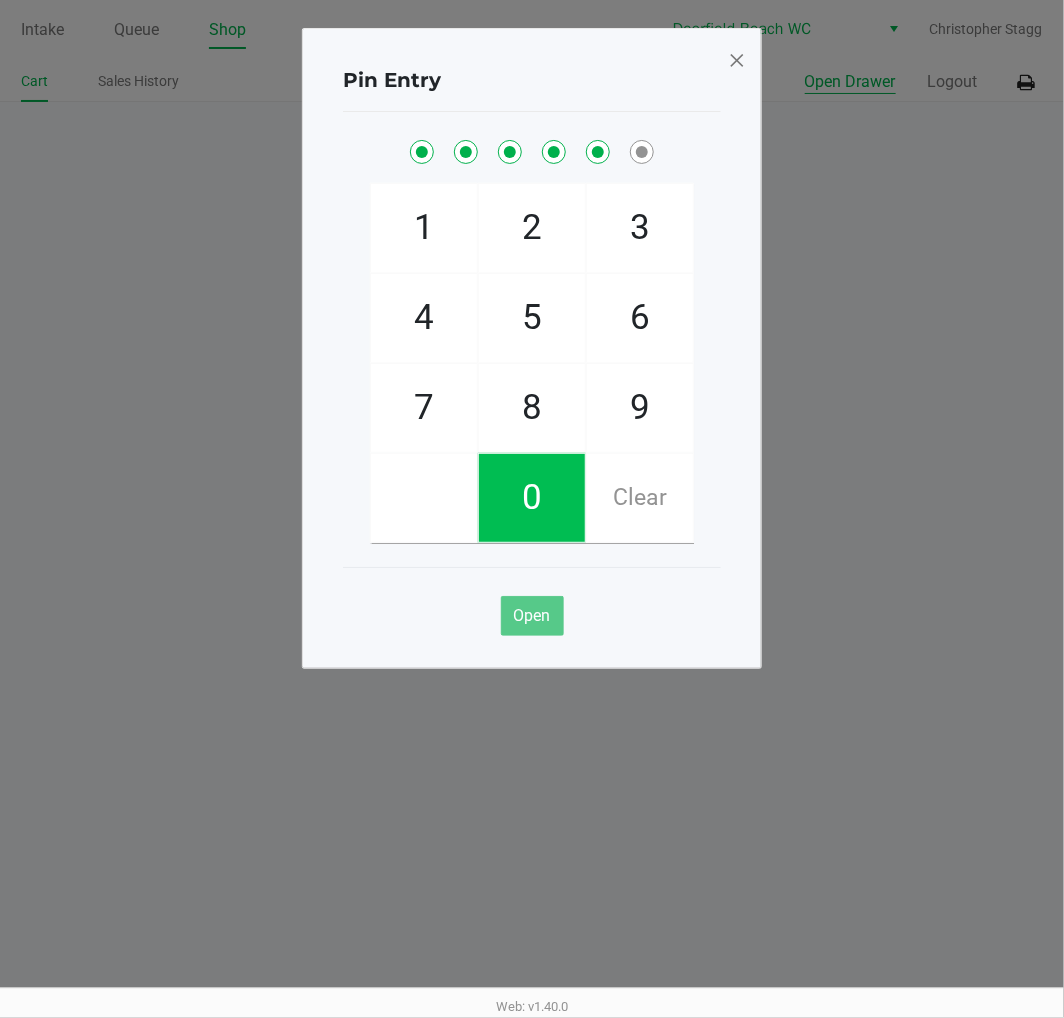 checkbox on "true" 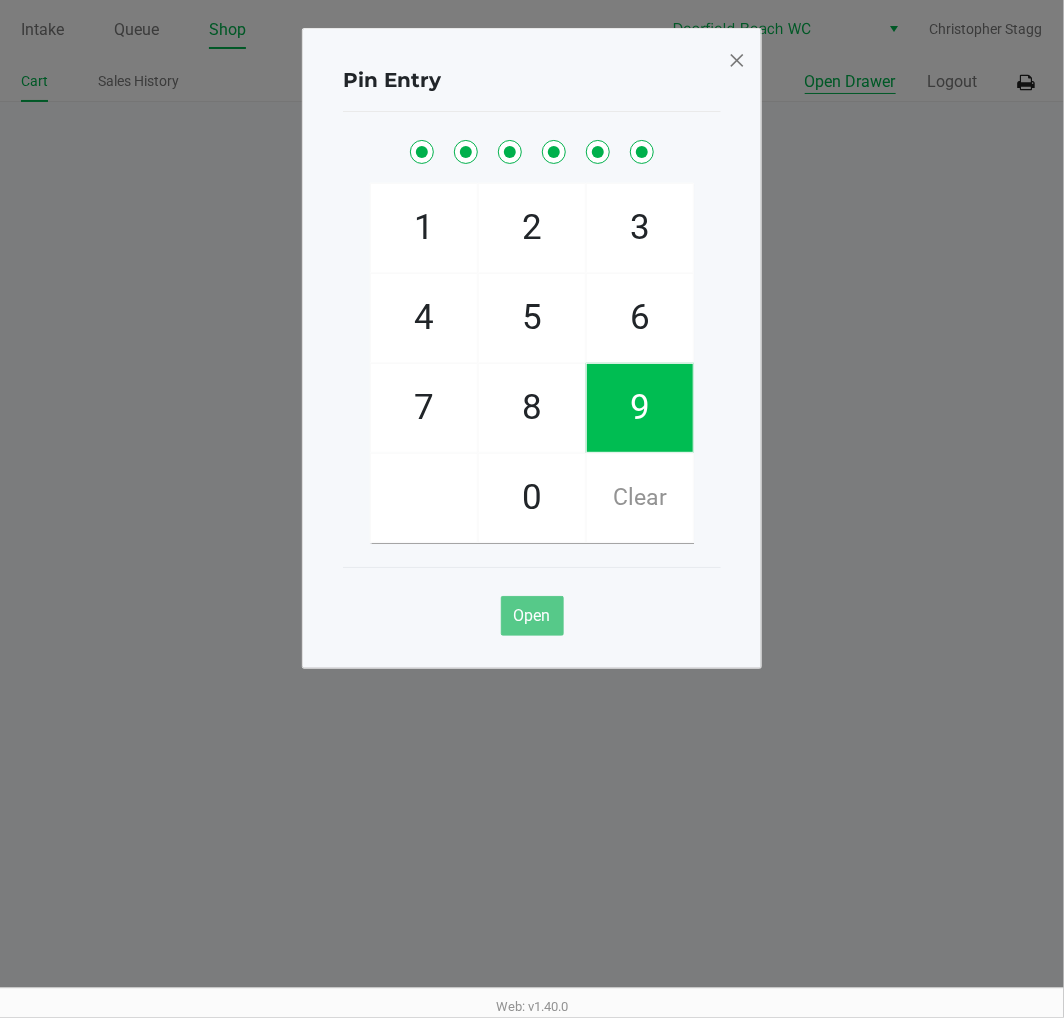 checkbox on "true" 